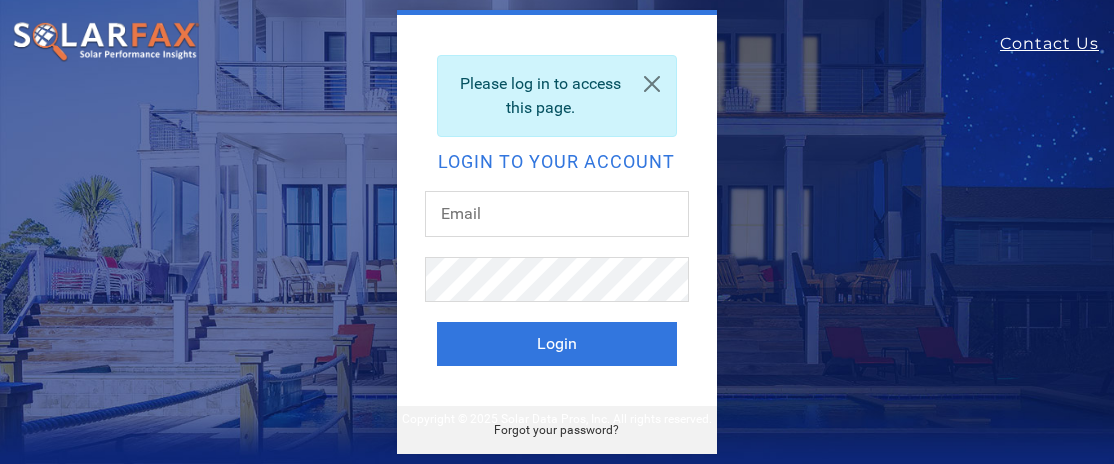 scroll, scrollTop: 0, scrollLeft: 0, axis: both 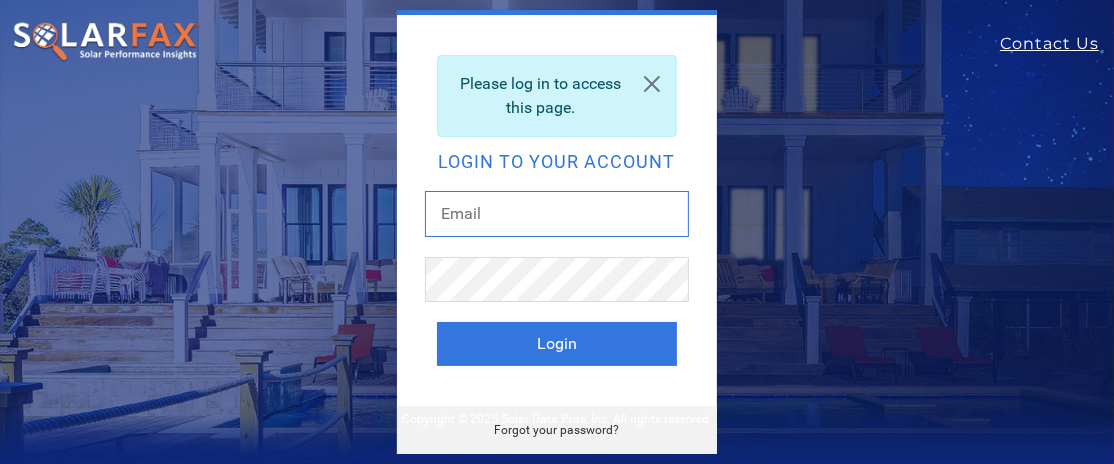 click at bounding box center [557, 214] 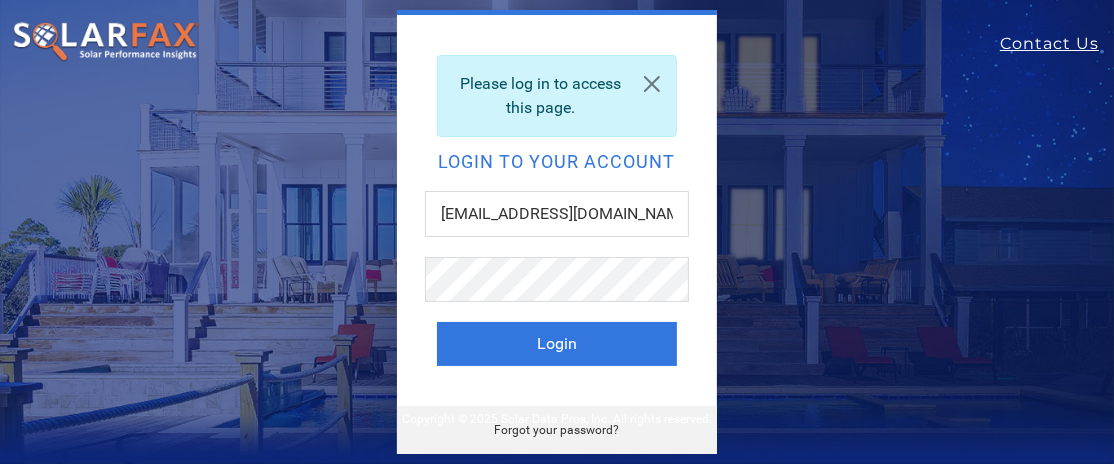 click on "Acceptable Use Policy
|
Privacy Policy
|
Terms of Service
Copyright © 2025 Solar Data Pros, Inc.  All rights reserved." at bounding box center [557, 425] 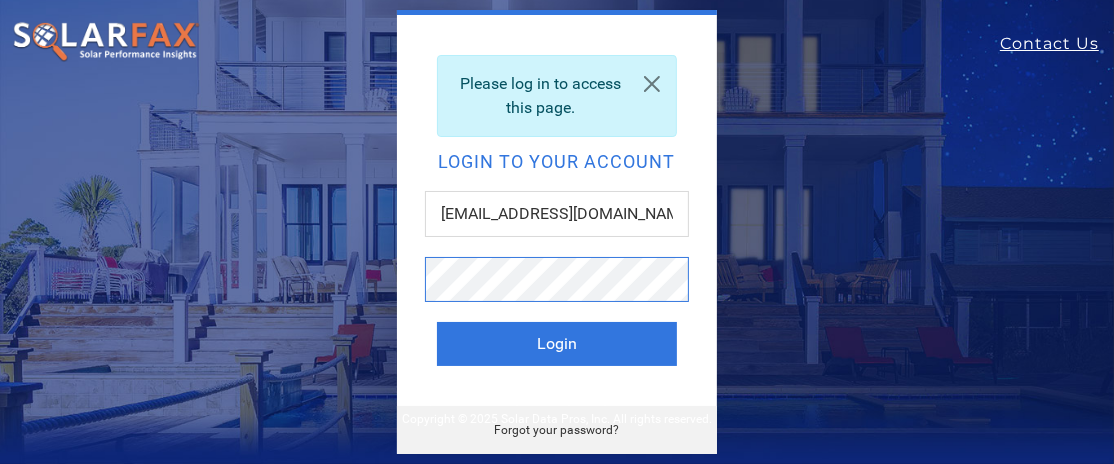 click on "Login" at bounding box center (557, 344) 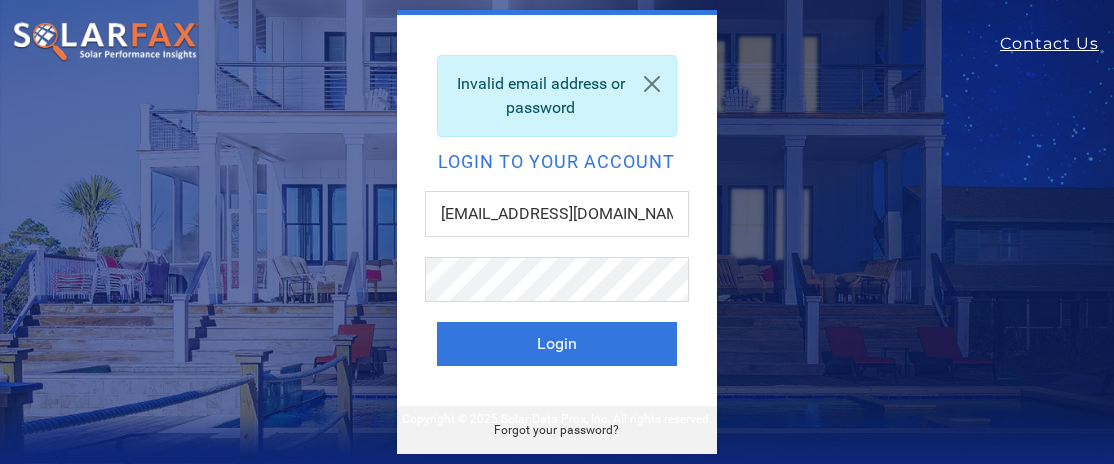 scroll, scrollTop: 0, scrollLeft: 0, axis: both 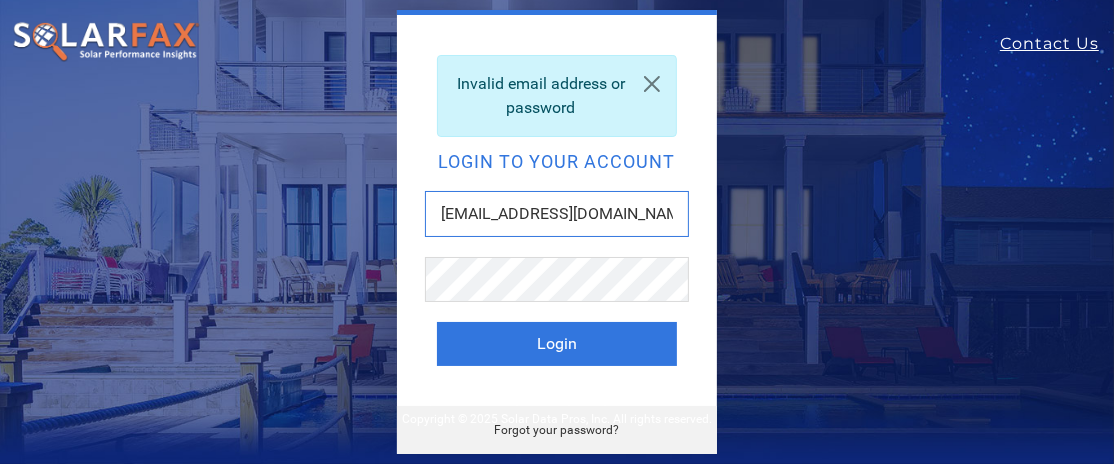 drag, startPoint x: 628, startPoint y: 207, endPoint x: 371, endPoint y: 214, distance: 257.0953 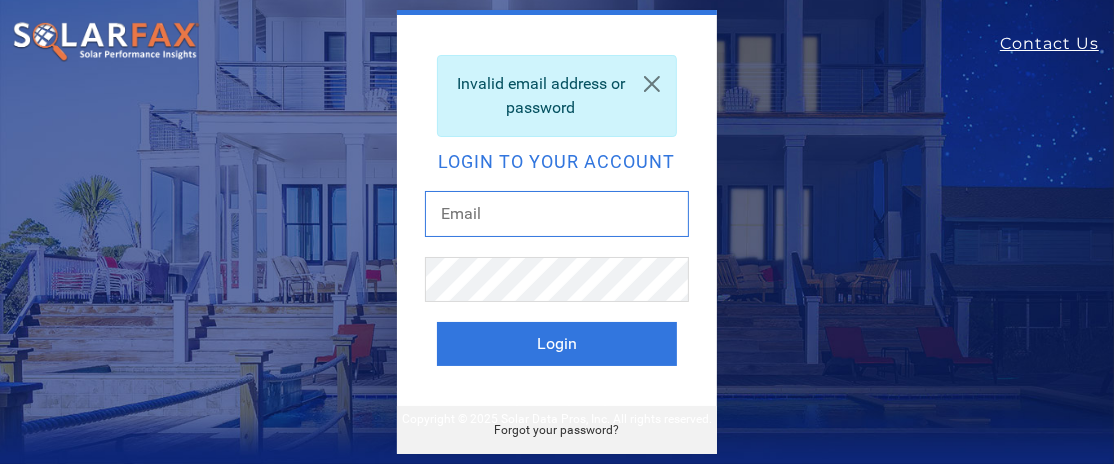 type 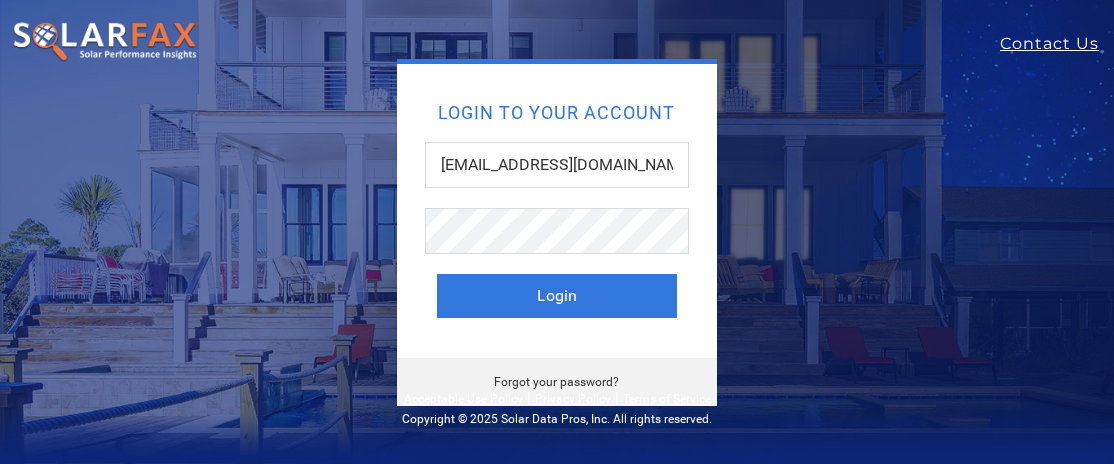 scroll, scrollTop: 0, scrollLeft: 0, axis: both 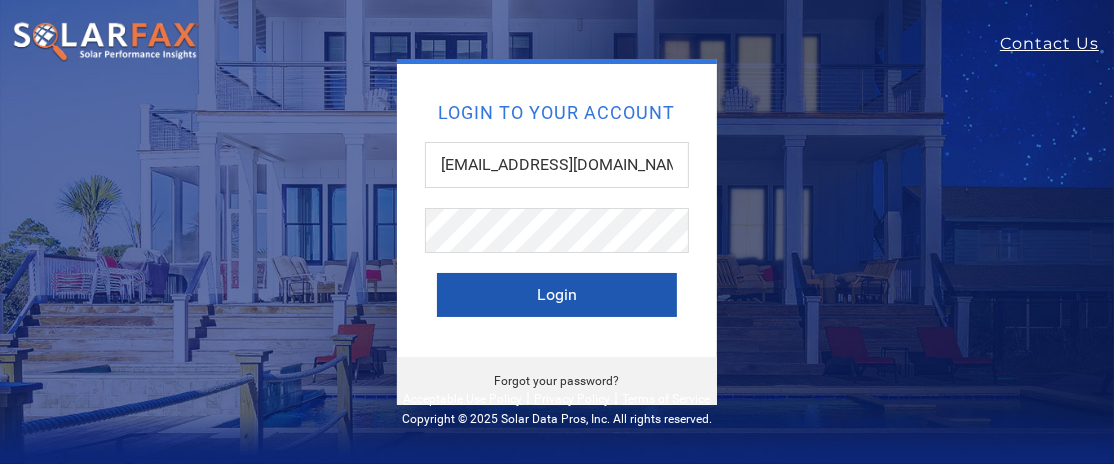 click on "Login" at bounding box center [557, 295] 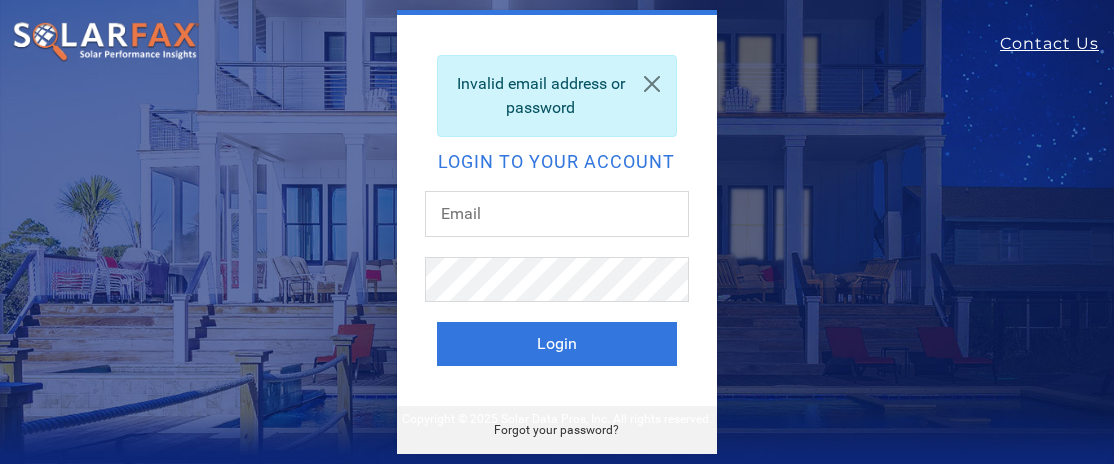 scroll, scrollTop: 0, scrollLeft: 0, axis: both 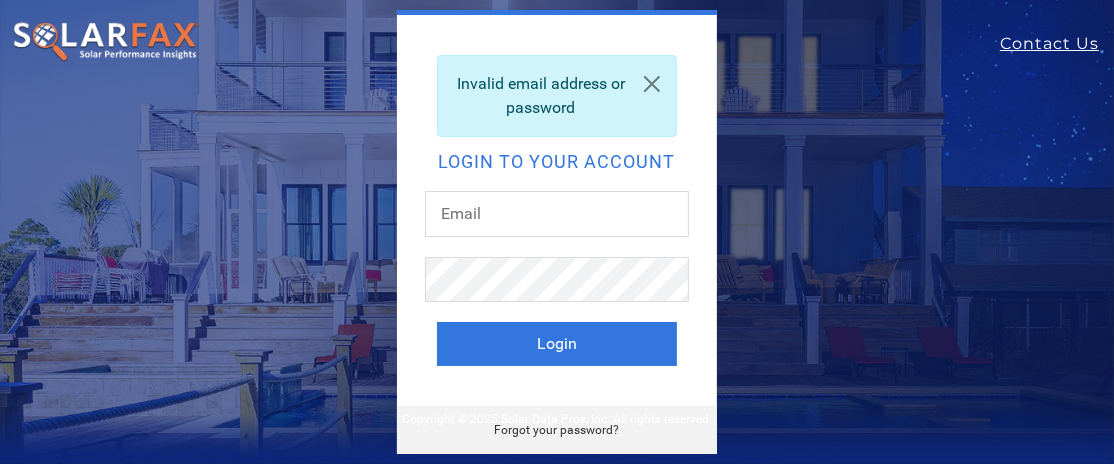 click on "Contact Us" at bounding box center [557, 44] 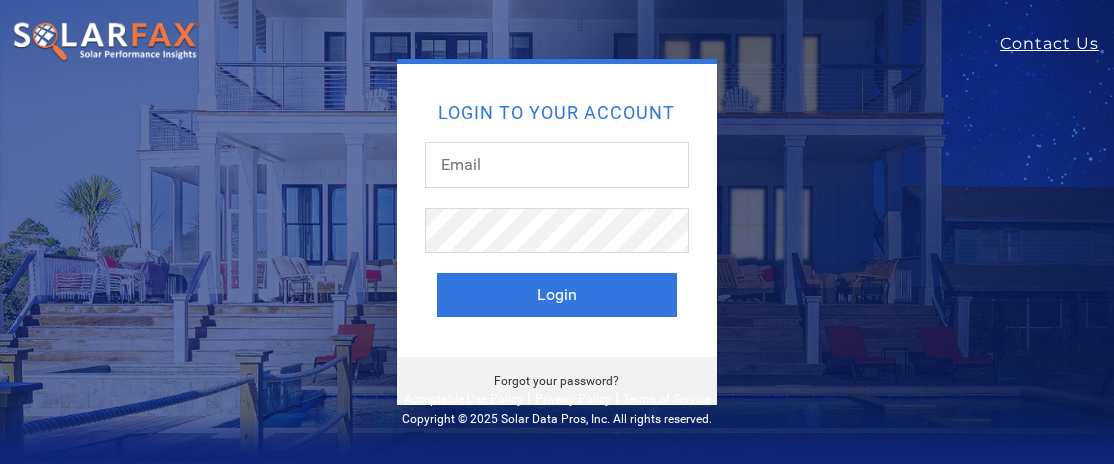 scroll, scrollTop: 0, scrollLeft: 0, axis: both 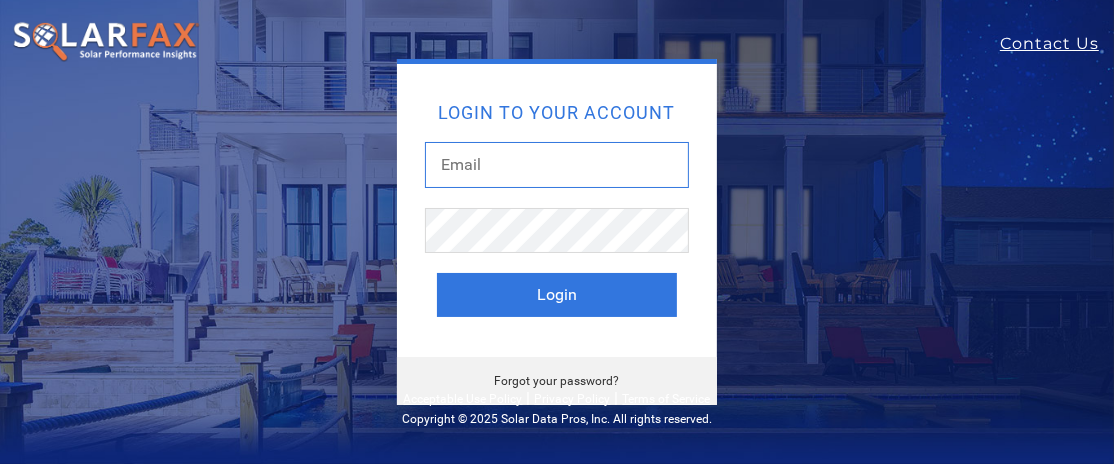 click at bounding box center [557, 165] 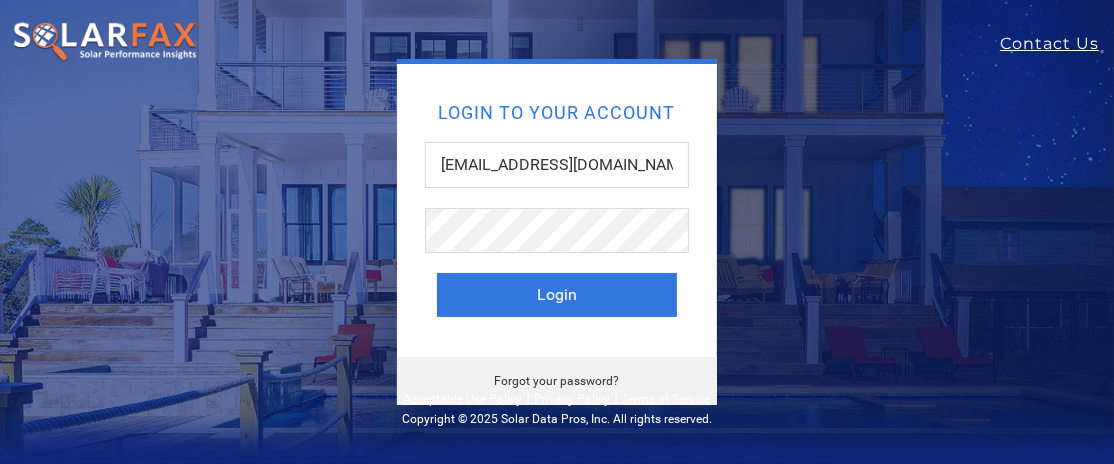 click on "Forgot your password?" at bounding box center [556, 381] 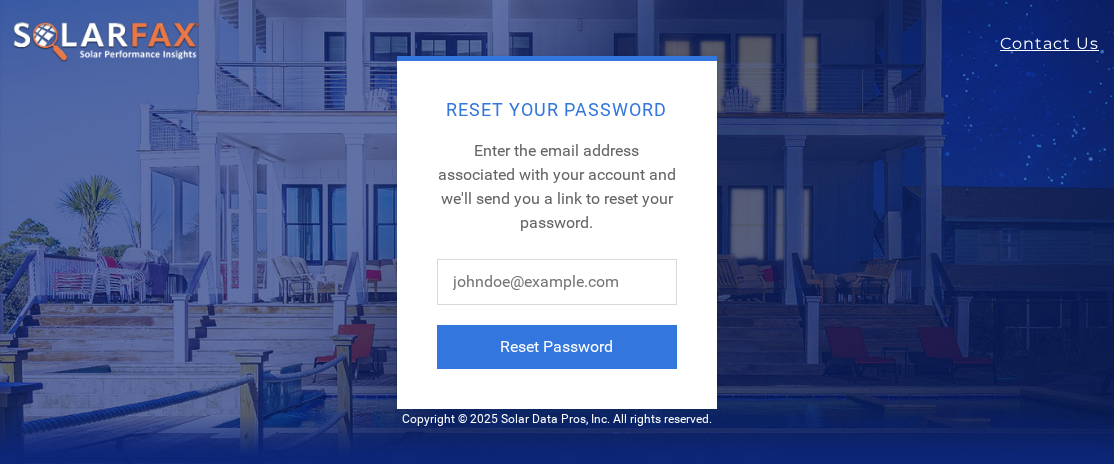 scroll, scrollTop: 0, scrollLeft: 0, axis: both 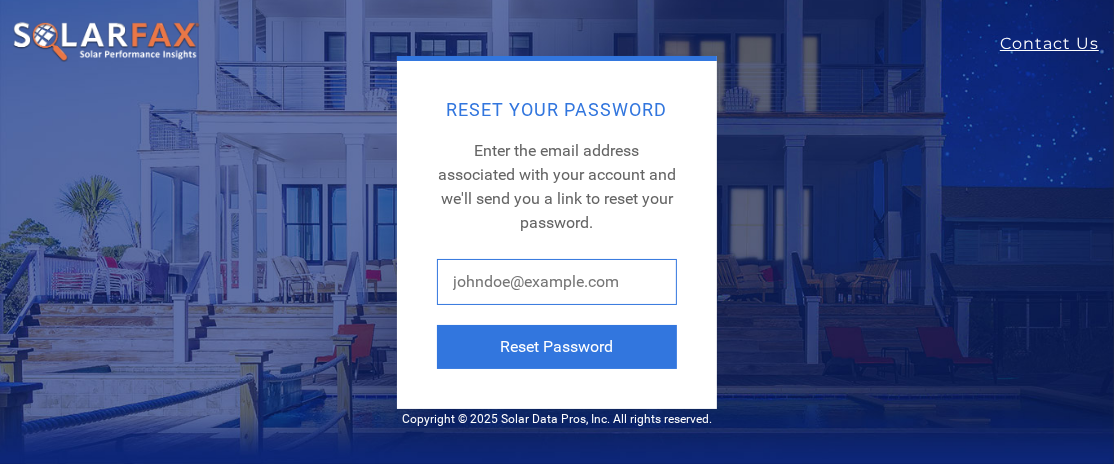 click at bounding box center [557, 282] 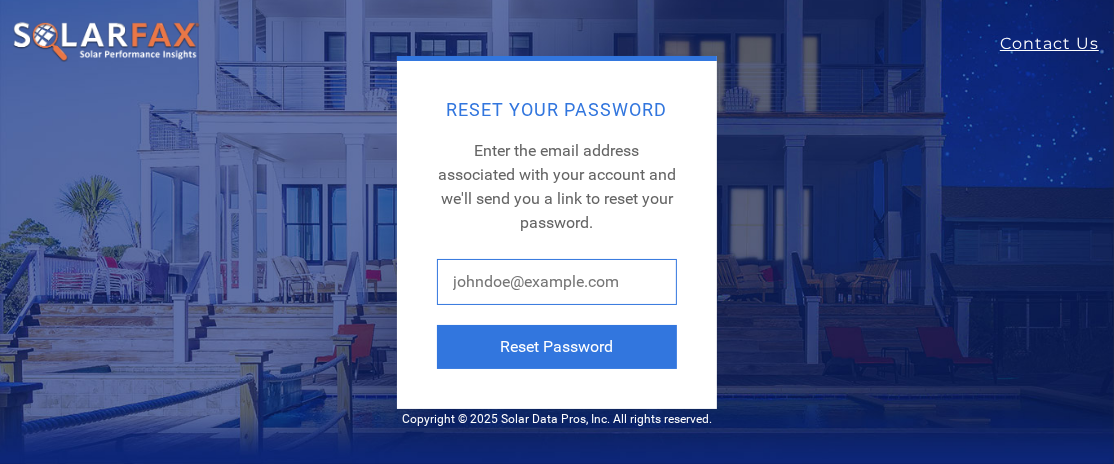 type on "gavinlam2@gmail.com" 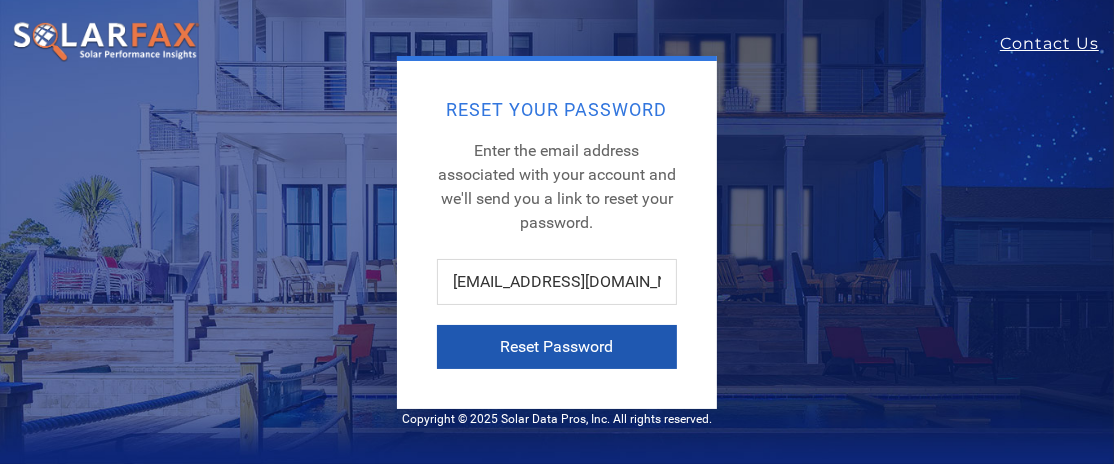 click on "Reset Password" at bounding box center (557, 347) 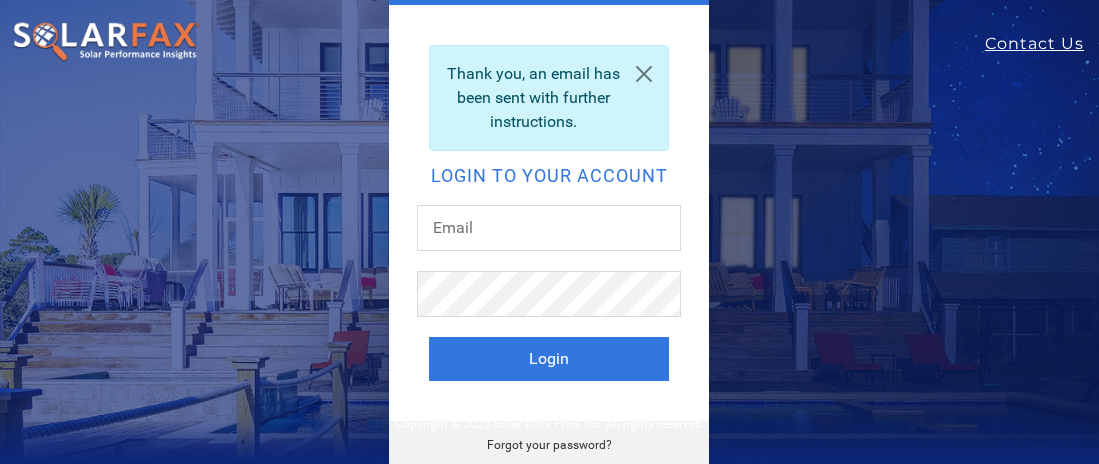 scroll, scrollTop: 0, scrollLeft: 0, axis: both 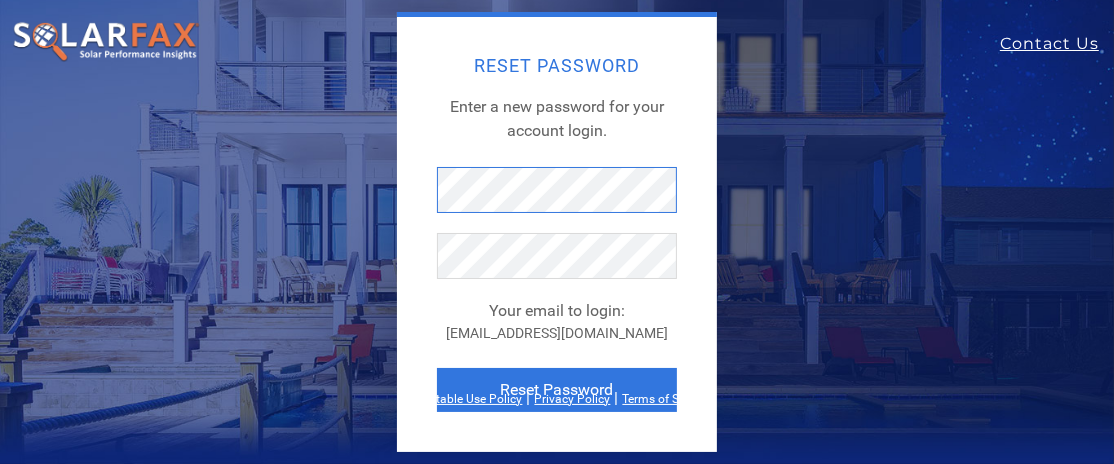 click on "Reset Password
Enter a new password for your account login.
Your email to login:
[EMAIL_ADDRESS][DOMAIN_NAME]
Reset Password" at bounding box center [557, 231] 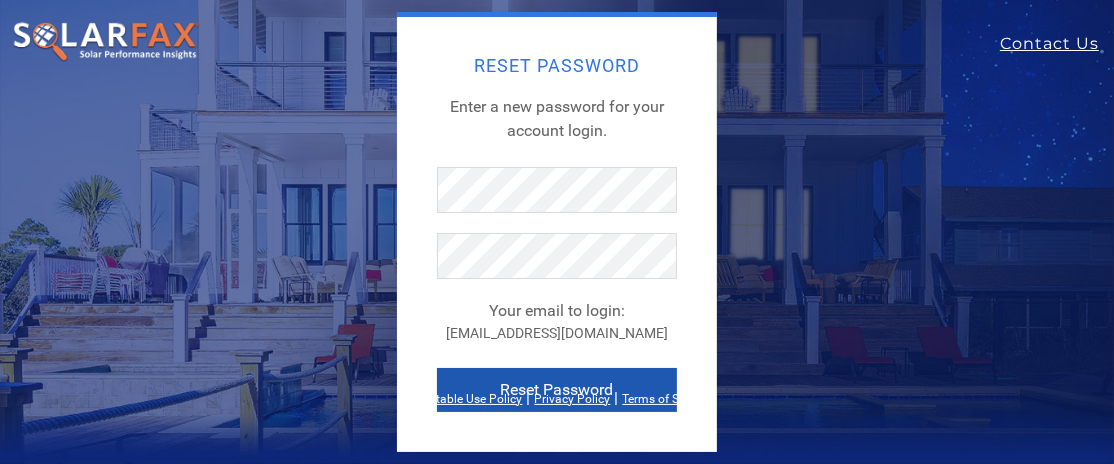 click on "Reset Password" at bounding box center (557, 390) 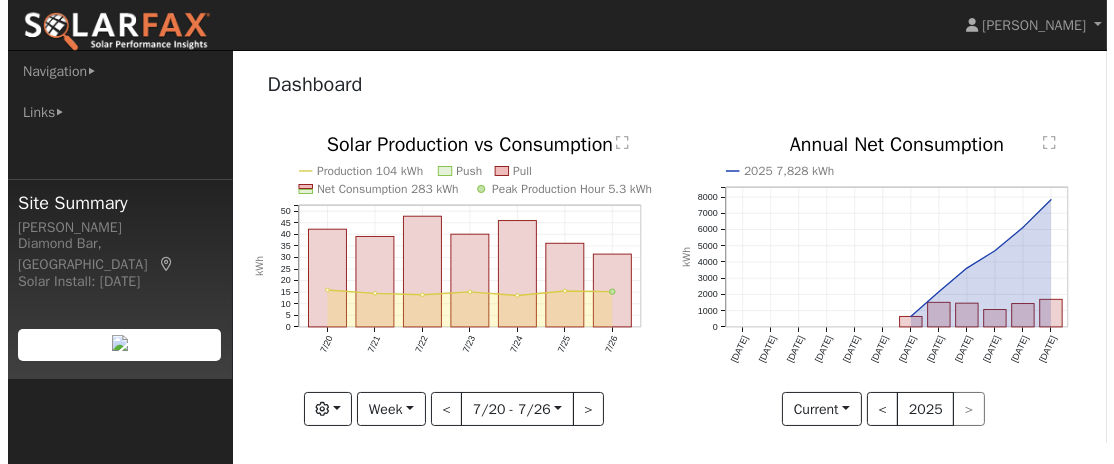 scroll, scrollTop: 0, scrollLeft: 0, axis: both 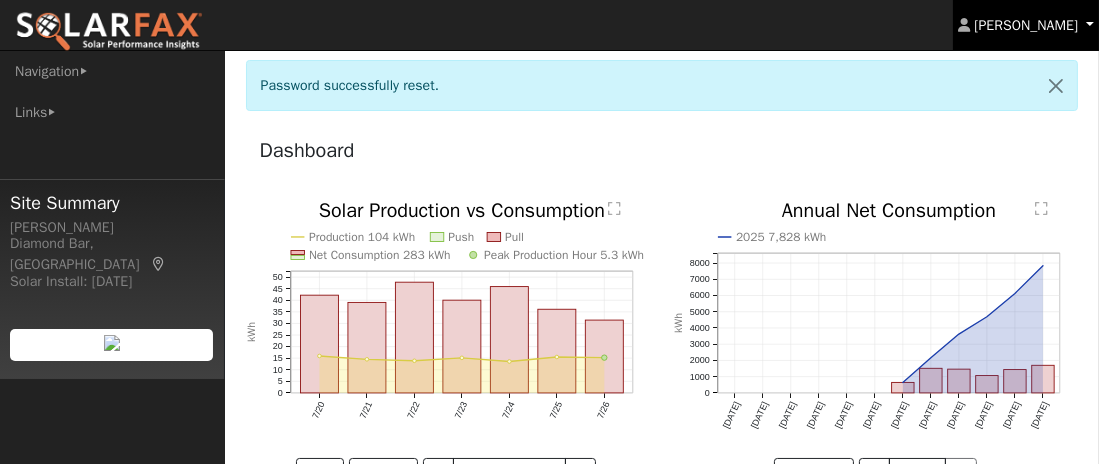 click on "[PERSON_NAME]" at bounding box center [1026, 25] 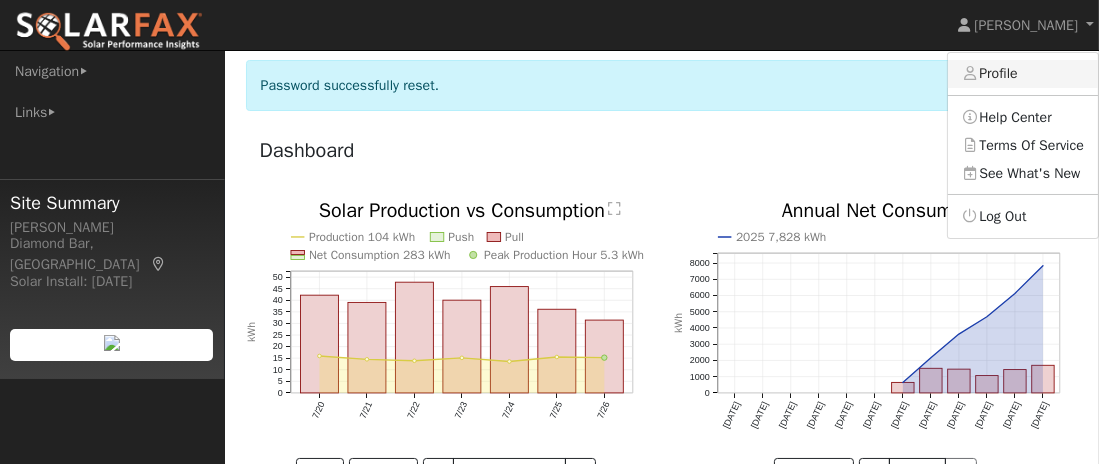 click on "Profile" at bounding box center (1023, 74) 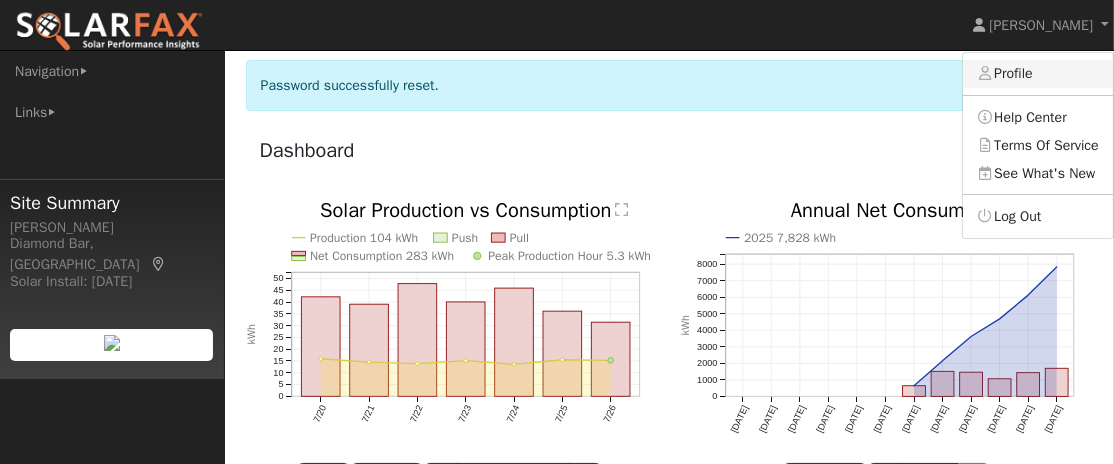 type on "[PERSON_NAME]" 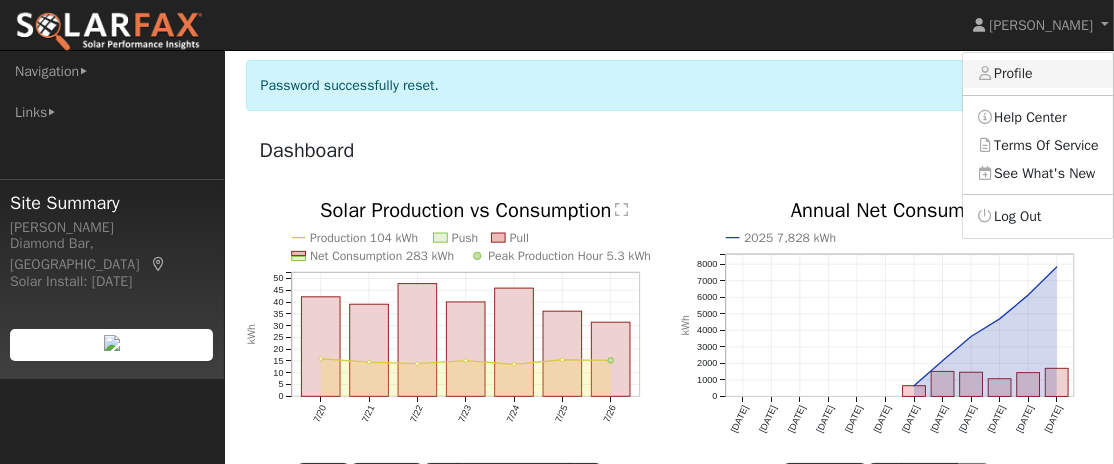 type on "[PERSON_NAME]" 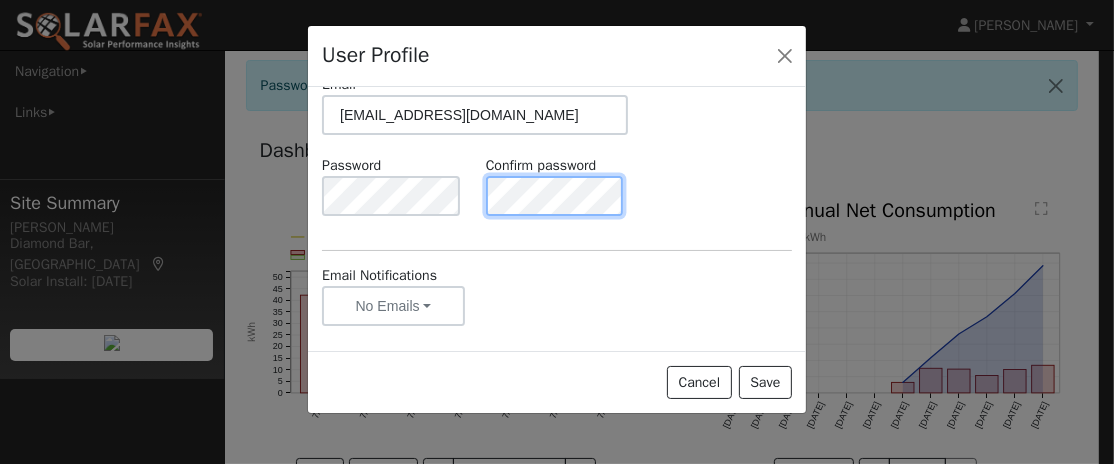 scroll, scrollTop: 117, scrollLeft: 0, axis: vertical 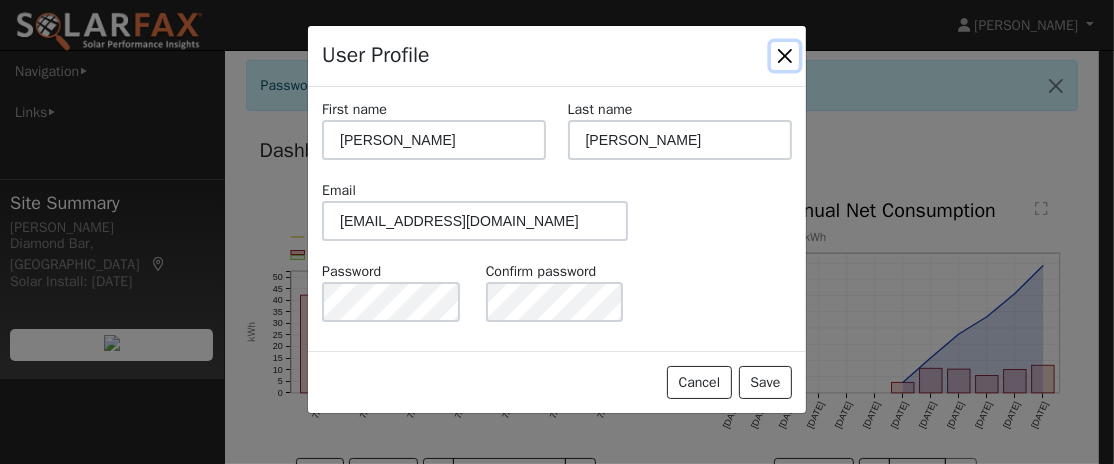 click at bounding box center (785, 56) 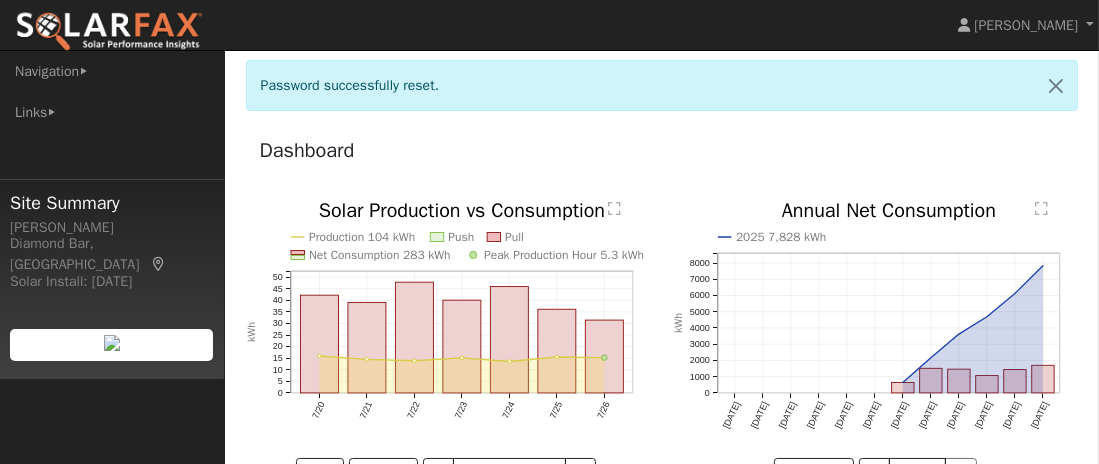 scroll, scrollTop: 66, scrollLeft: 0, axis: vertical 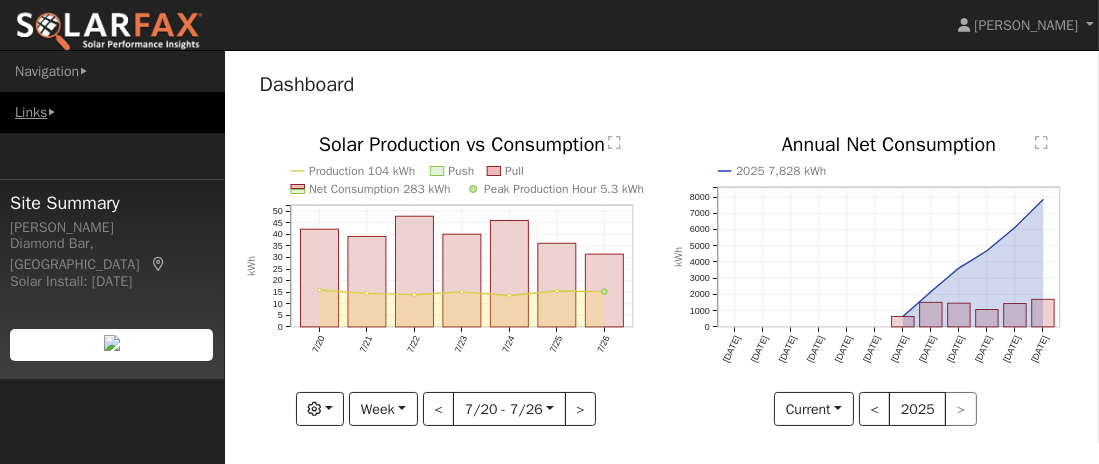 click on "Links" at bounding box center [112, 112] 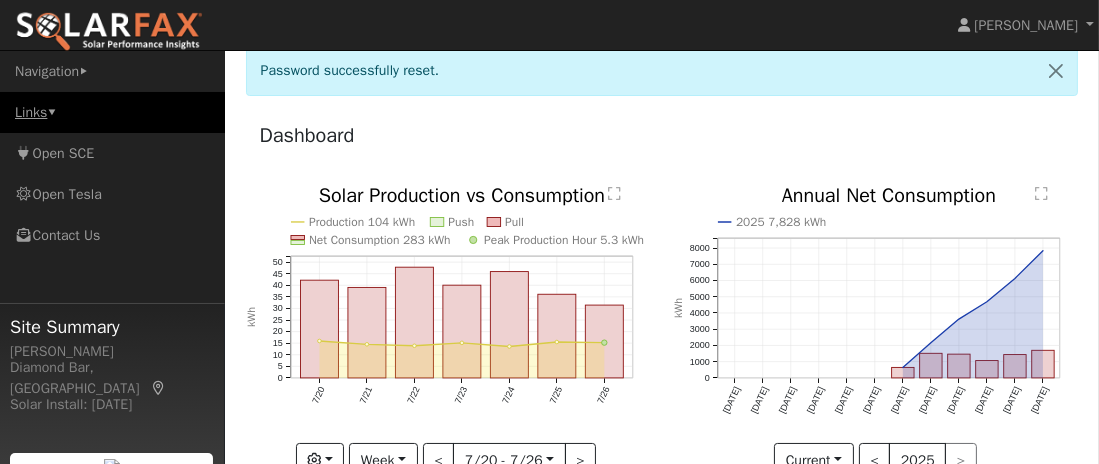 scroll, scrollTop: 0, scrollLeft: 0, axis: both 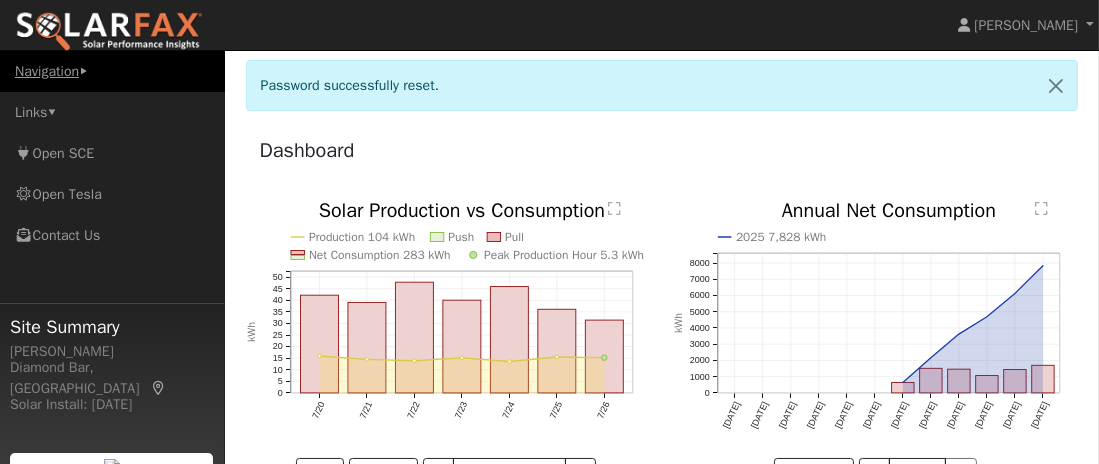 click on "Navigation" at bounding box center (112, 71) 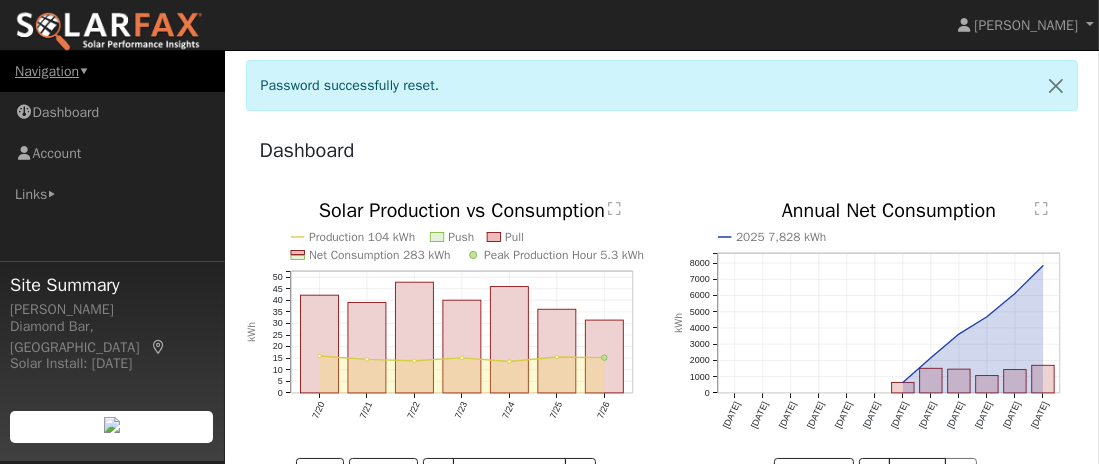 click on "Navigation" at bounding box center [112, 71] 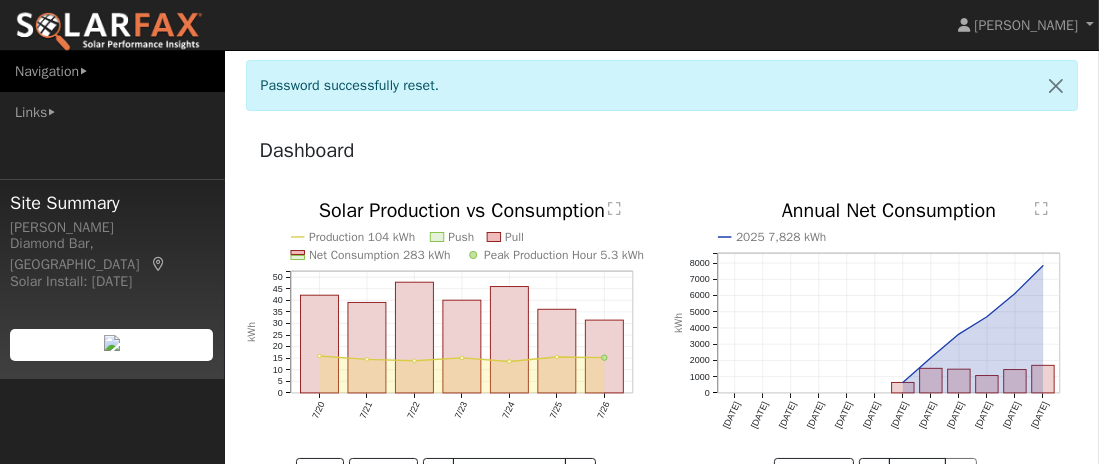 scroll, scrollTop: 66, scrollLeft: 0, axis: vertical 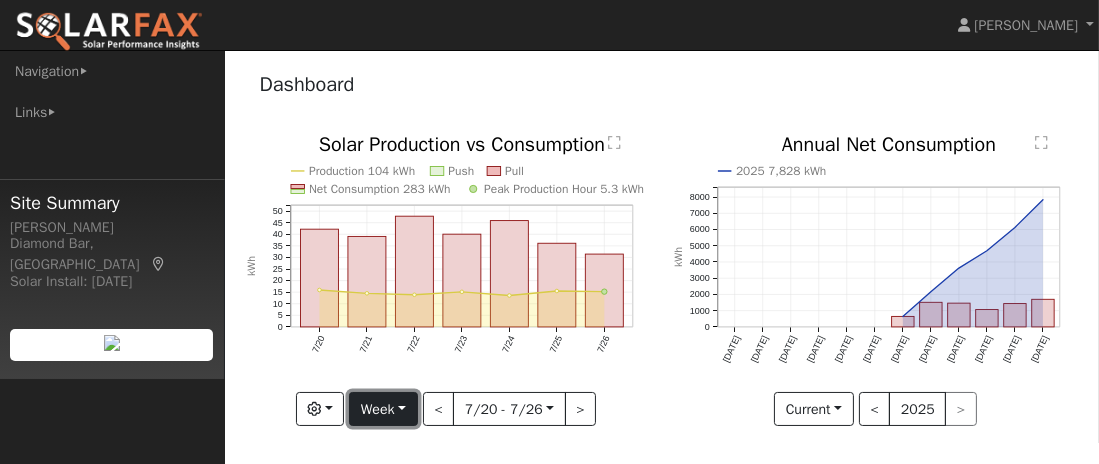 click on "Week" at bounding box center [383, 409] 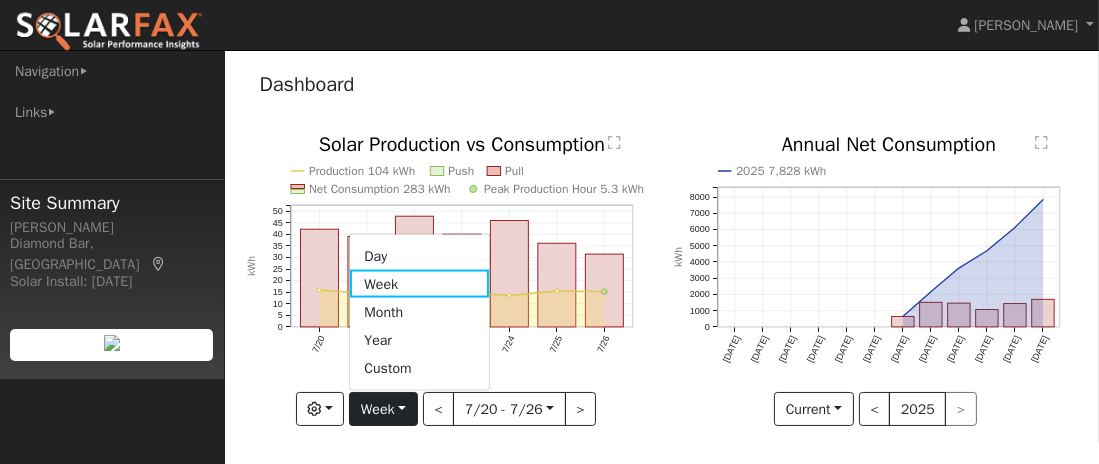 click on "Day" at bounding box center [419, 256] 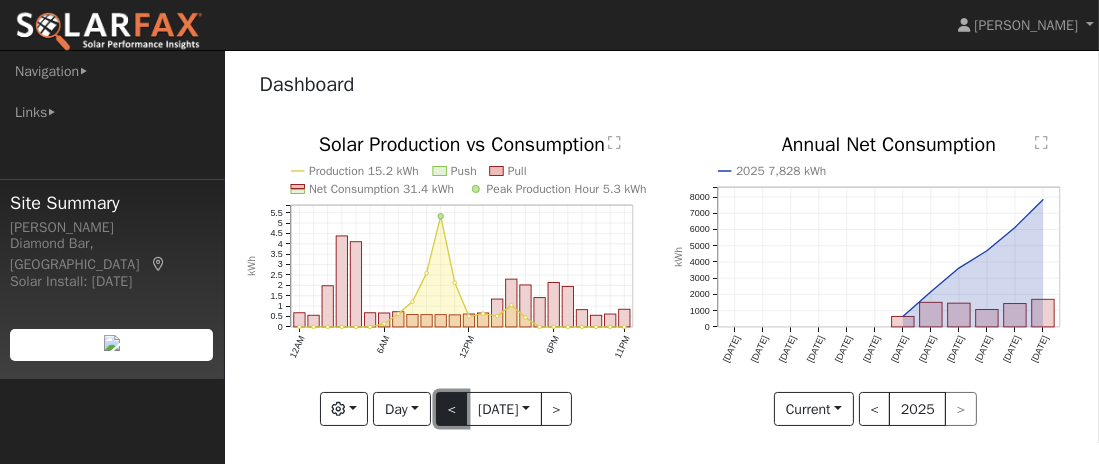 click on "<" at bounding box center [452, 409] 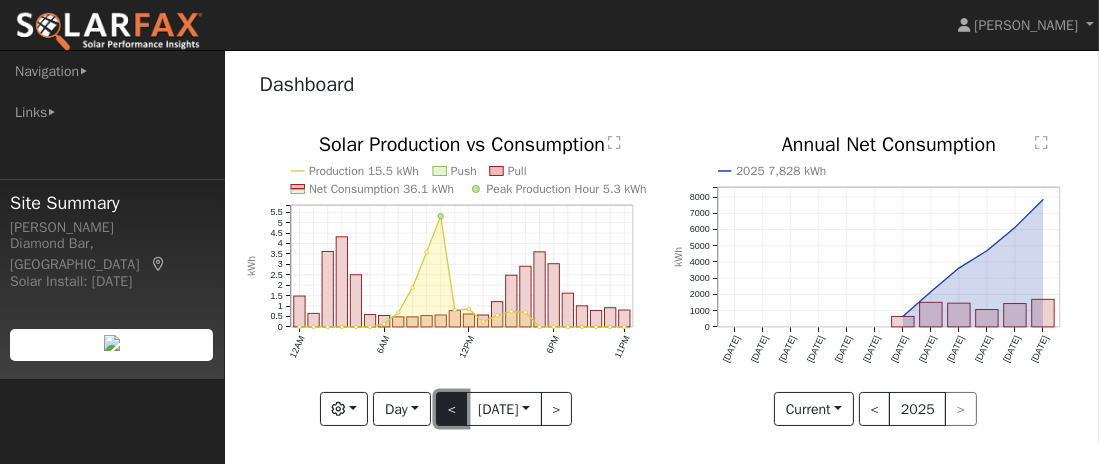 click on "<" at bounding box center [452, 409] 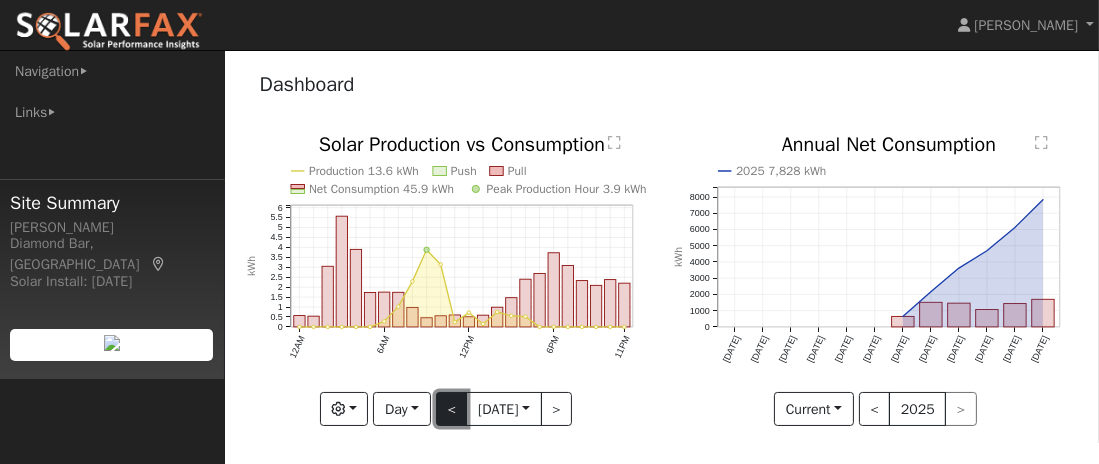 click on "<" at bounding box center [452, 409] 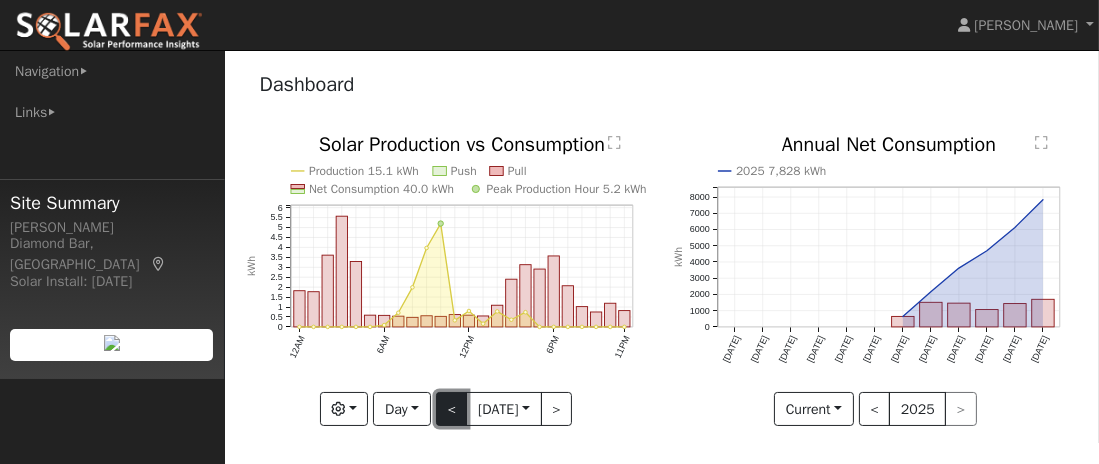 click on "<" at bounding box center [452, 409] 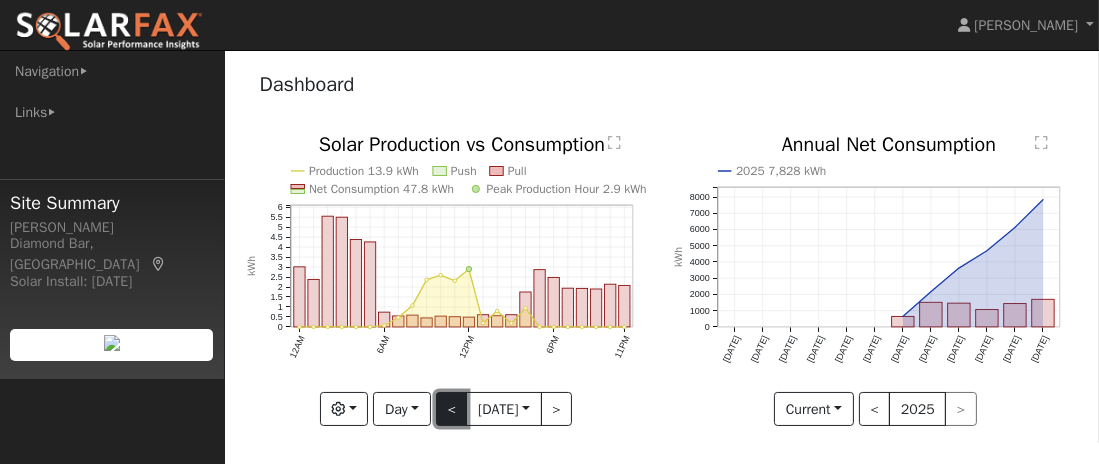 click on "<" at bounding box center [452, 409] 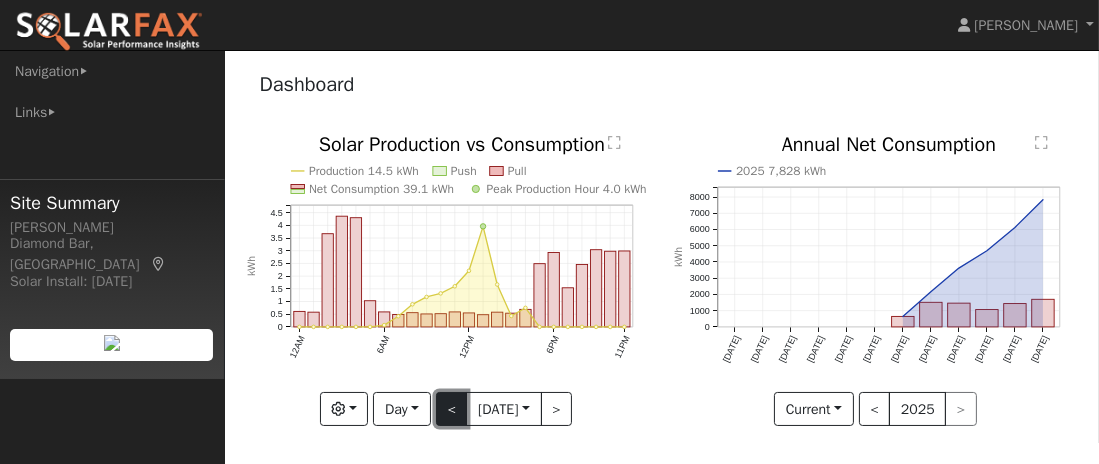 click on "<" at bounding box center (452, 409) 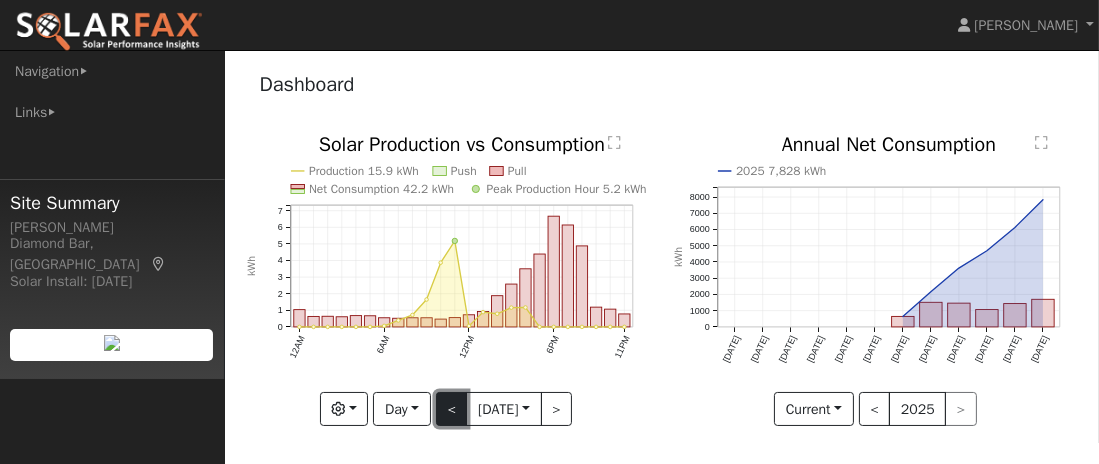 click on "<" at bounding box center (452, 409) 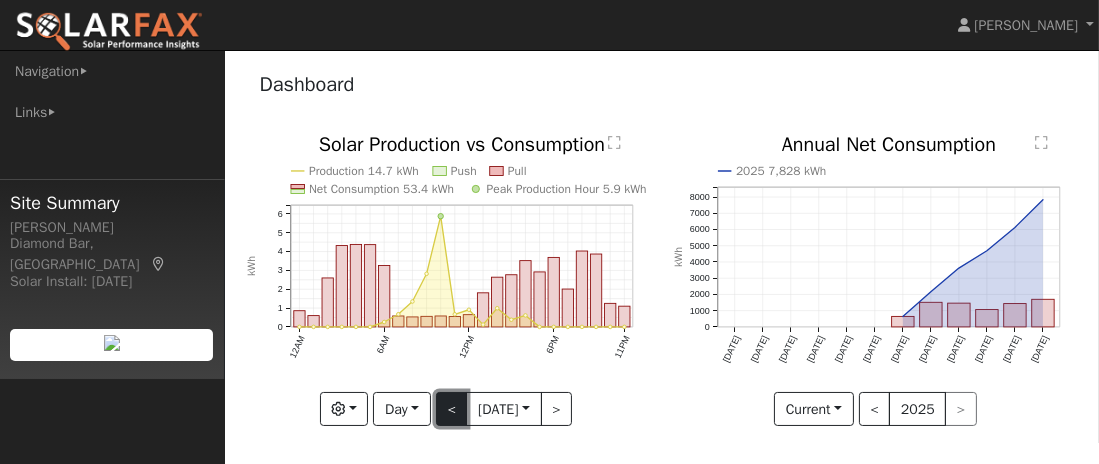 click on "<" at bounding box center [452, 409] 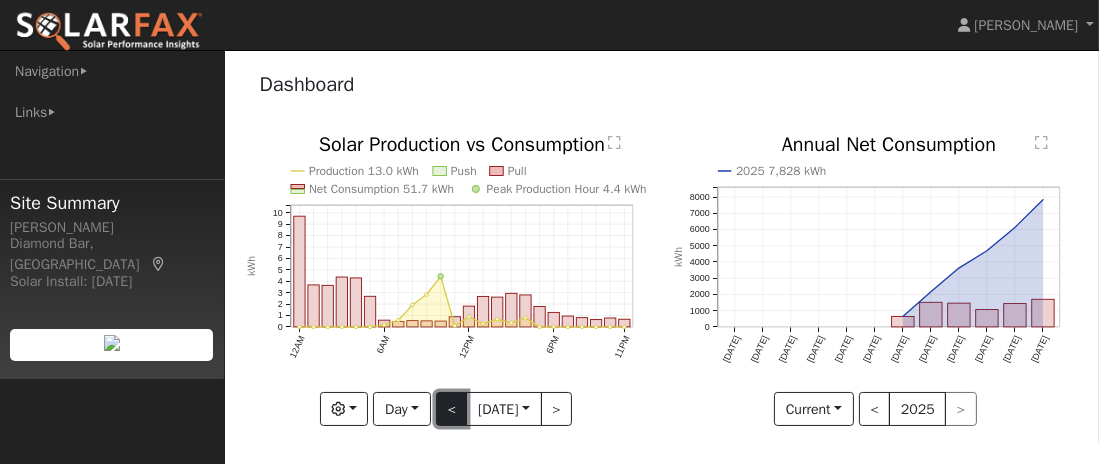 click on "<" at bounding box center [452, 409] 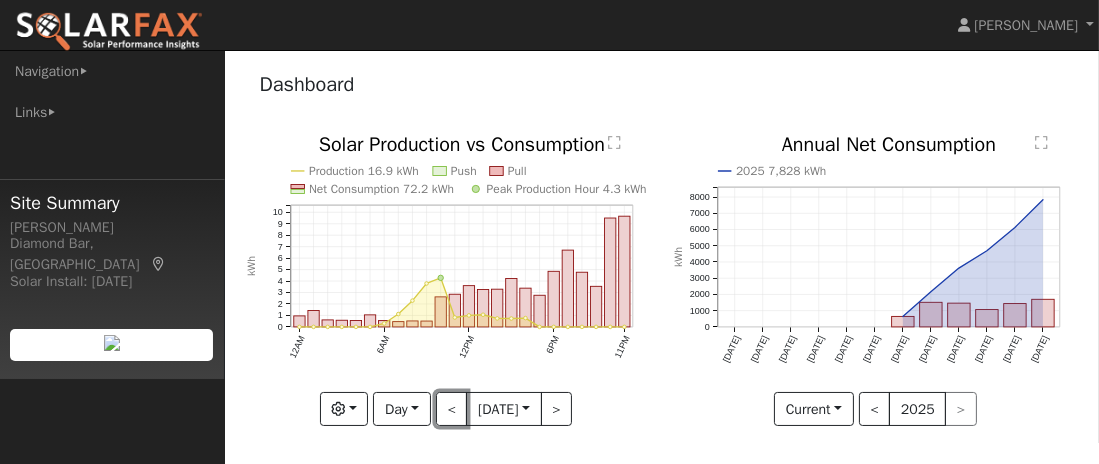 click on "<" at bounding box center [452, 409] 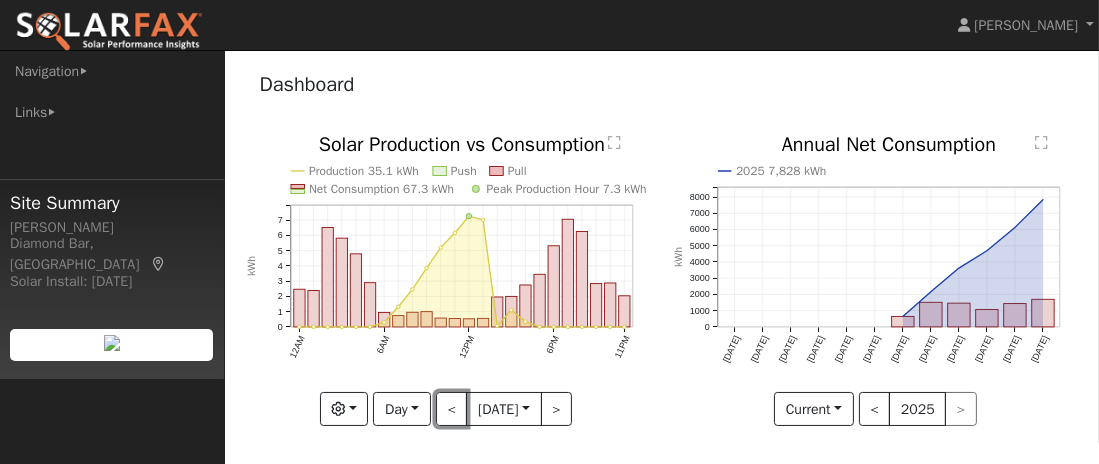 click on "<" at bounding box center (452, 409) 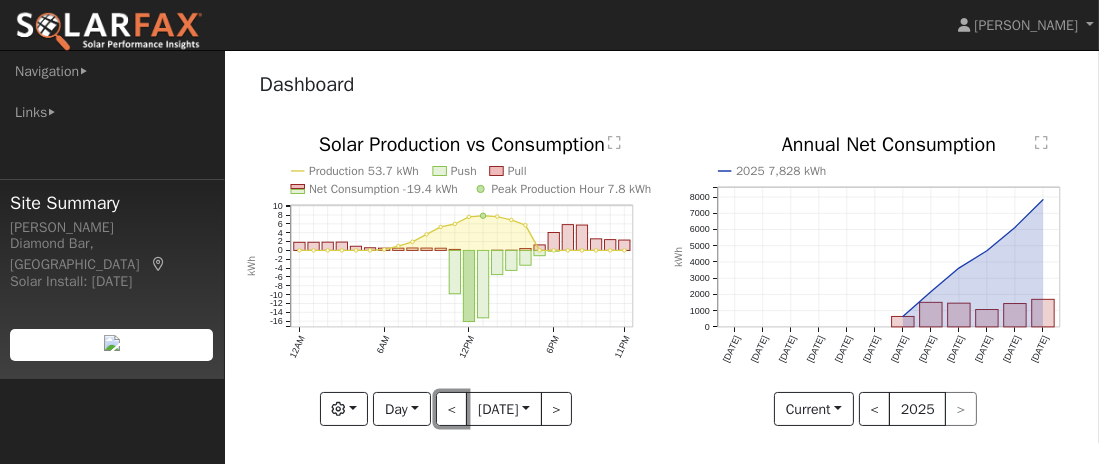 click on "<" at bounding box center [452, 409] 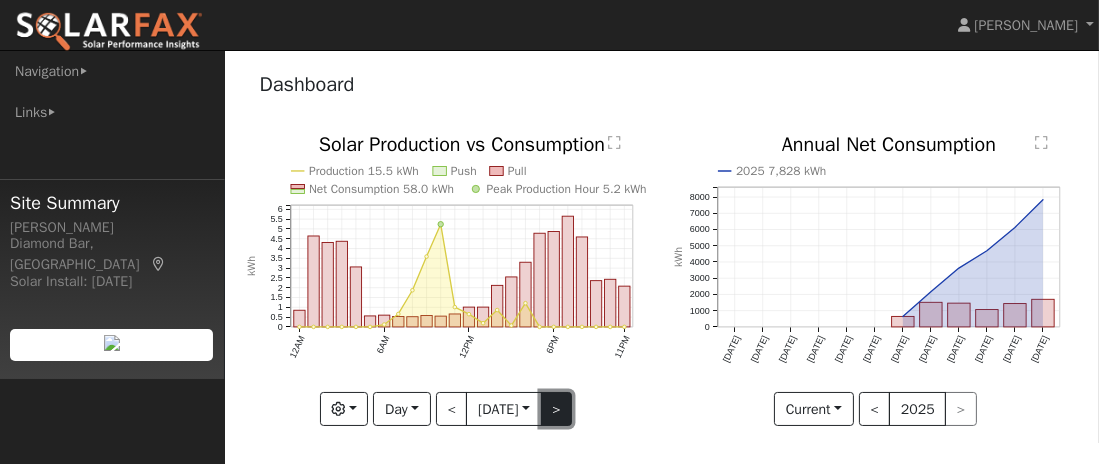 click on ">" at bounding box center [557, 409] 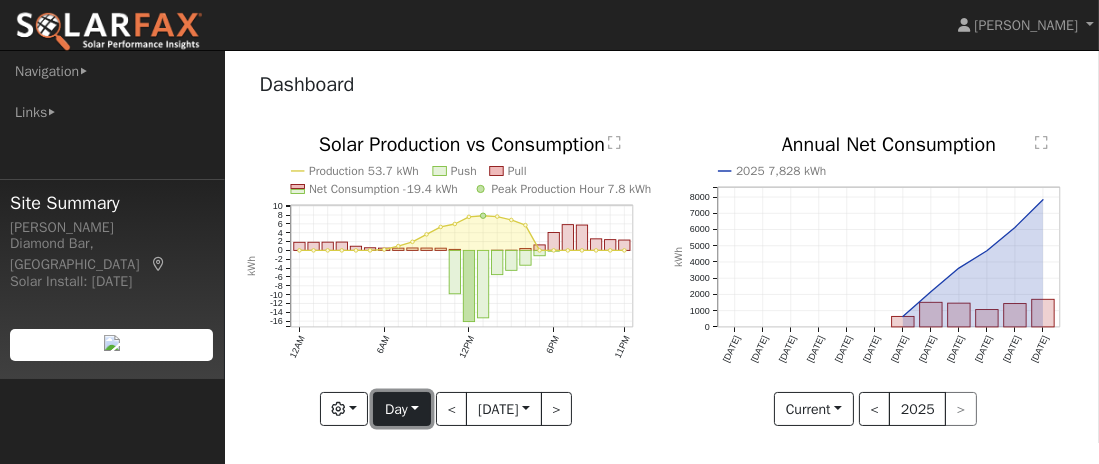 click on "Day" at bounding box center [401, 409] 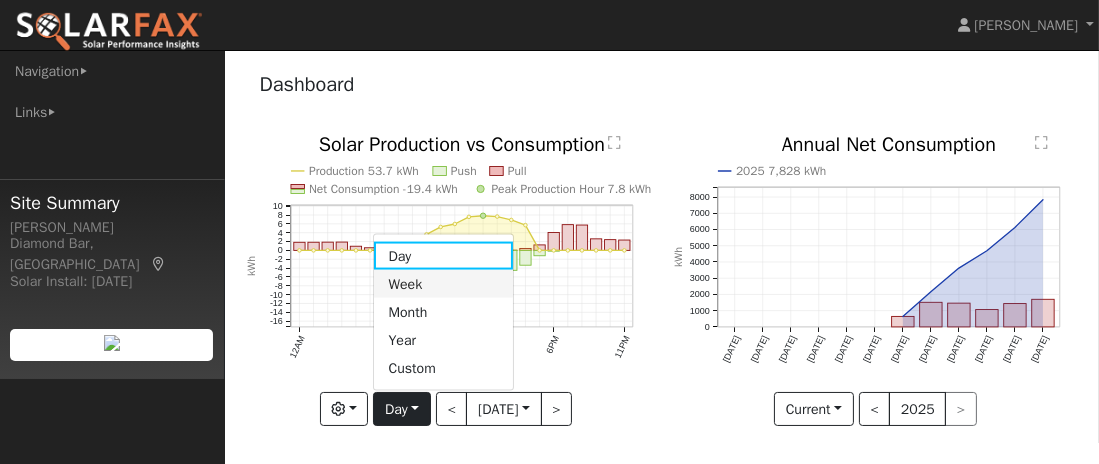 click on "Week" at bounding box center (443, 284) 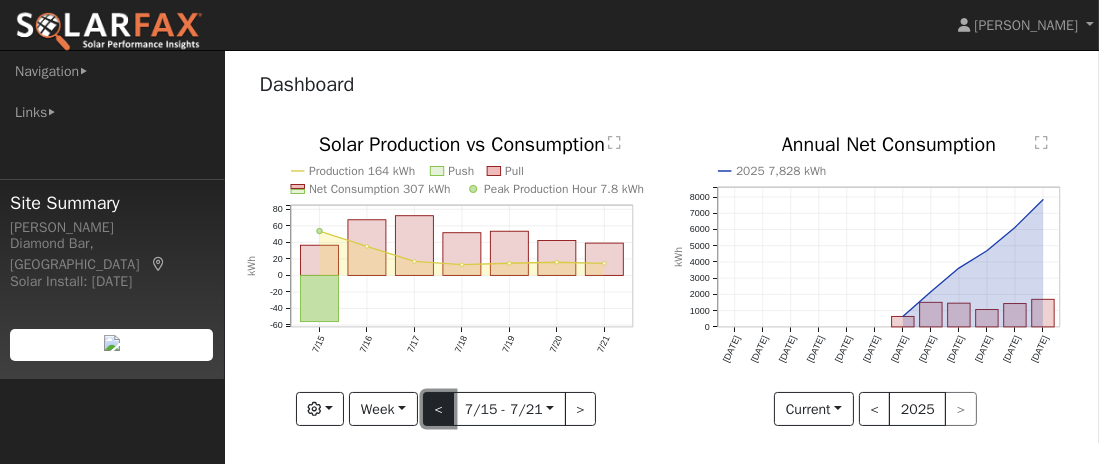 click on "<" at bounding box center (439, 409) 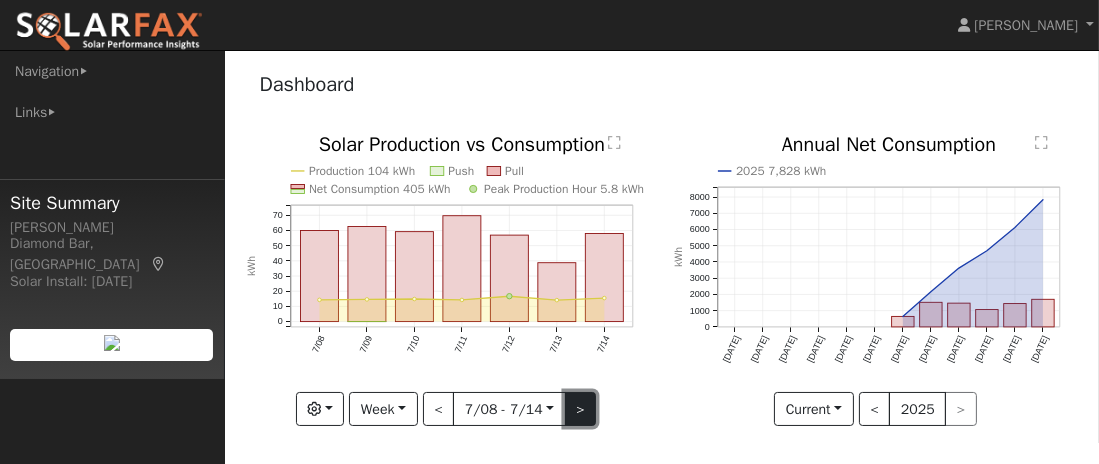 click on ">" at bounding box center [581, 409] 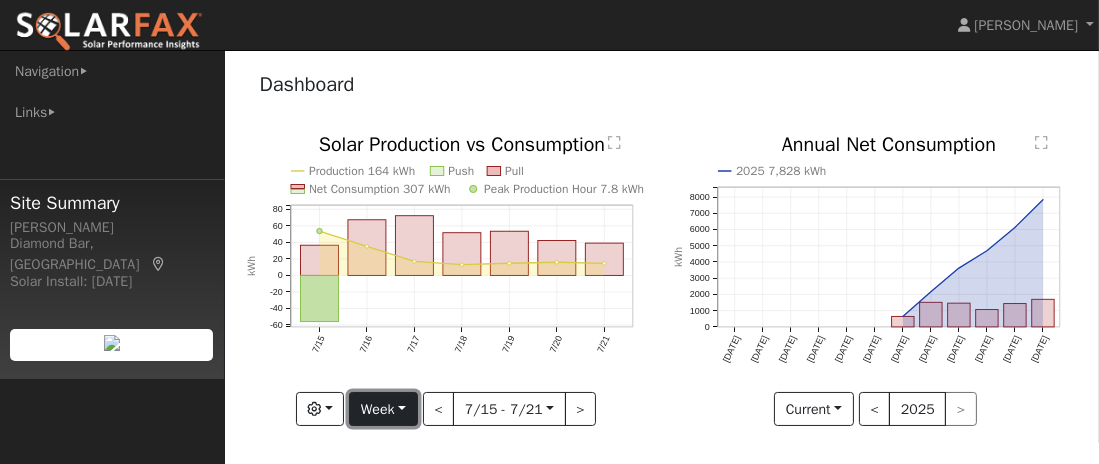 click on "Week" at bounding box center [383, 409] 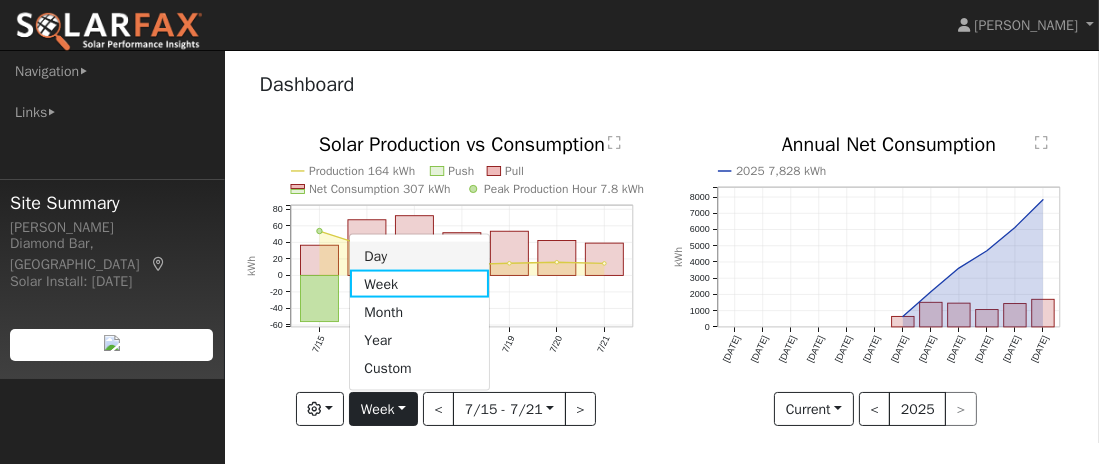 click on "Day" at bounding box center (419, 256) 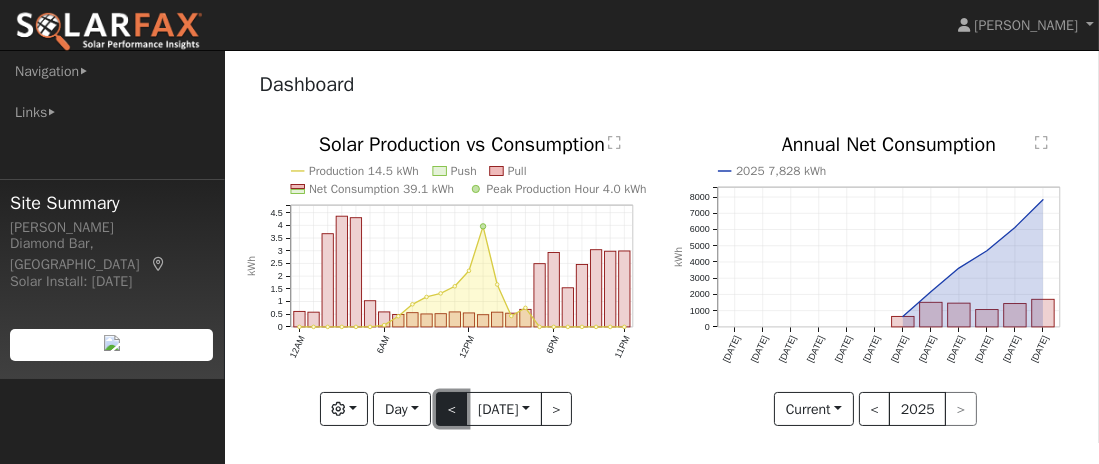 click on "<" at bounding box center [452, 409] 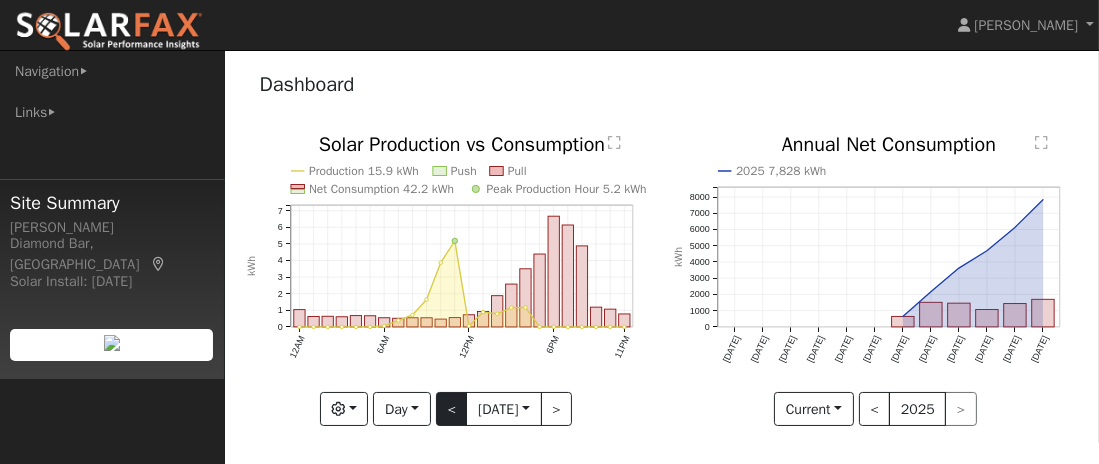 click on "Production 15.9 kWh Push Pull Net Consumption 42.2 kWh Peak Production Hour 5.2 kWh 12AM 6AM 12PM 6PM 11PM 0 1 2 3 4 5 6 7  Solar Production vs Consumption kWh onclick="" onclick="" onclick="" onclick="" onclick="" onclick="" onclick="" onclick="" onclick="" onclick="" onclick="" onclick="" onclick="" onclick="" onclick="" onclick="" onclick="" onclick="" onclick="" onclick="" onclick="" onclick="" onclick="" onclick="" onclick="" onclick="" onclick="" onclick="" onclick="" onclick="" onclick="" onclick="" onclick="" onclick="" onclick="" onclick="" onclick="" onclick="" onclick="" onclick="" onclick="" onclick="" onclick="" onclick="" onclick="" onclick="" onclick="" onclick="" onclick="" onclick="" onclick="" onclick="" onclick="" onclick="" onclick="" onclick="" onclick="" onclick="" onclick="" onclick="" onclick="" onclick="" onclick="" onclick="" onclick="" onclick="" onclick="" onclick="" onclick="" onclick="" onclick="" onclick="" Graphs Solar Production Previous Year Consumption Previous Year °F $" 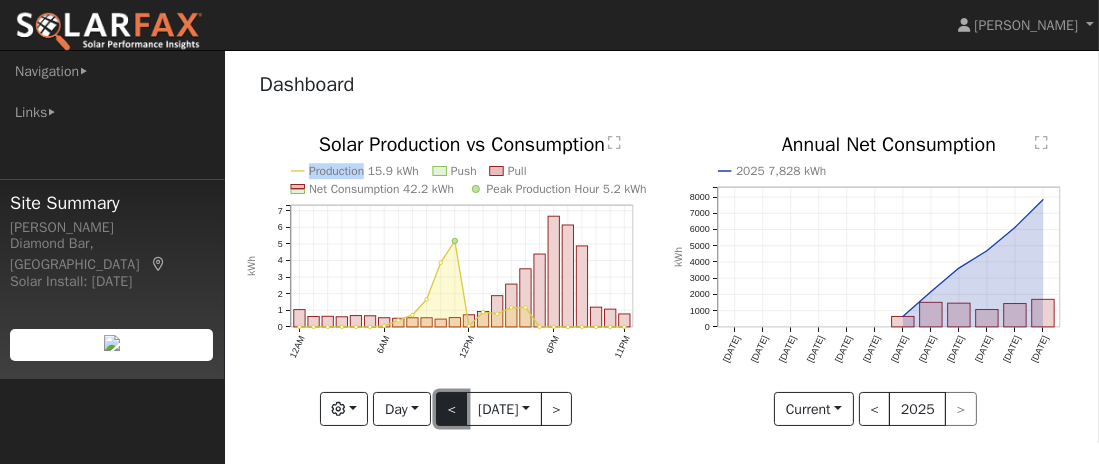 click on "<" at bounding box center [452, 409] 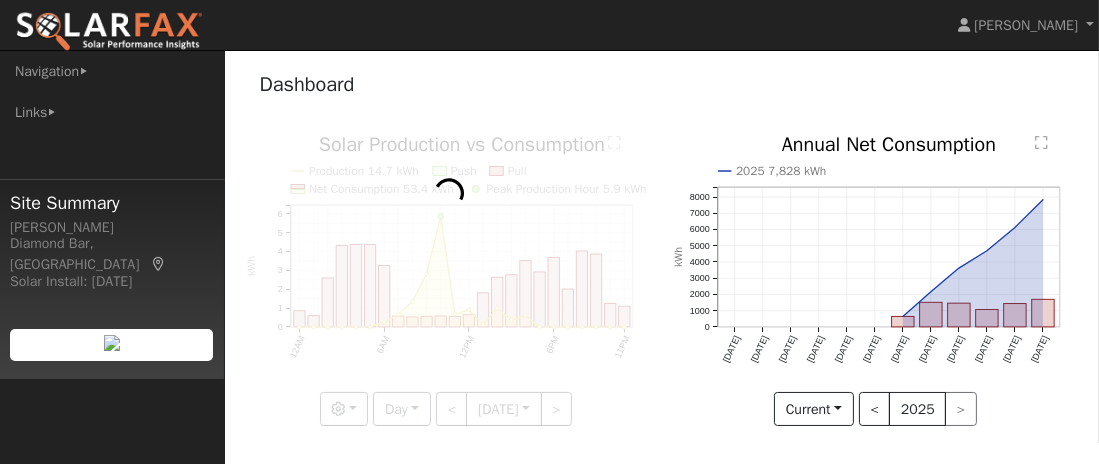 click at bounding box center [449, 280] 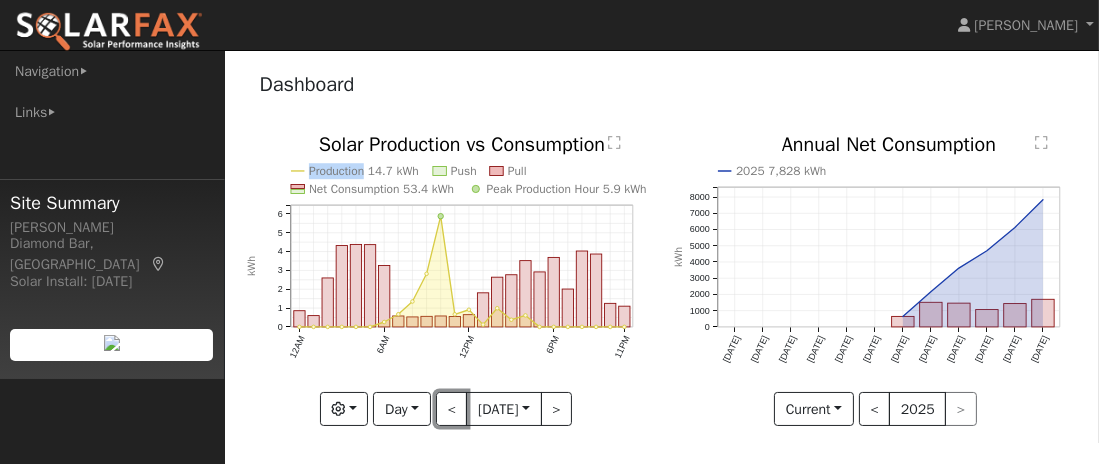 click on "<" at bounding box center (452, 409) 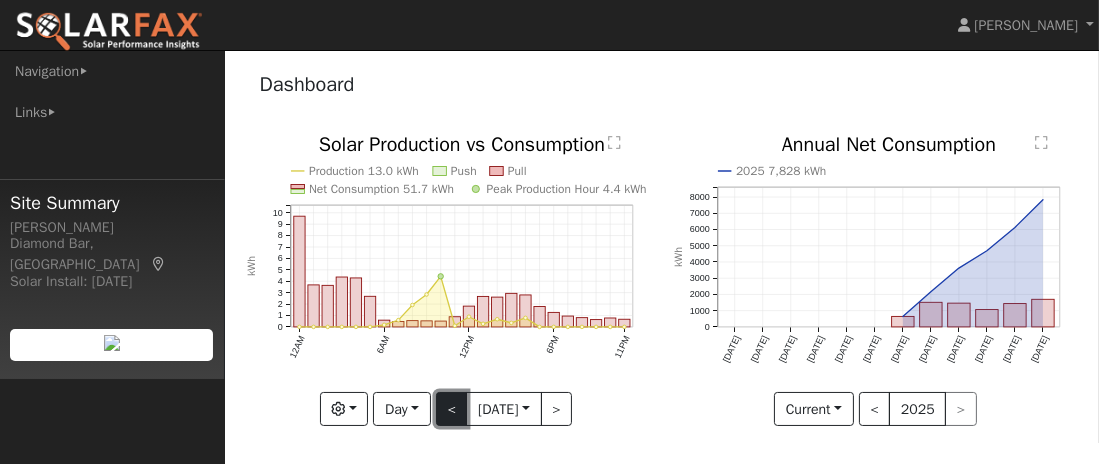 click on "<" at bounding box center (452, 409) 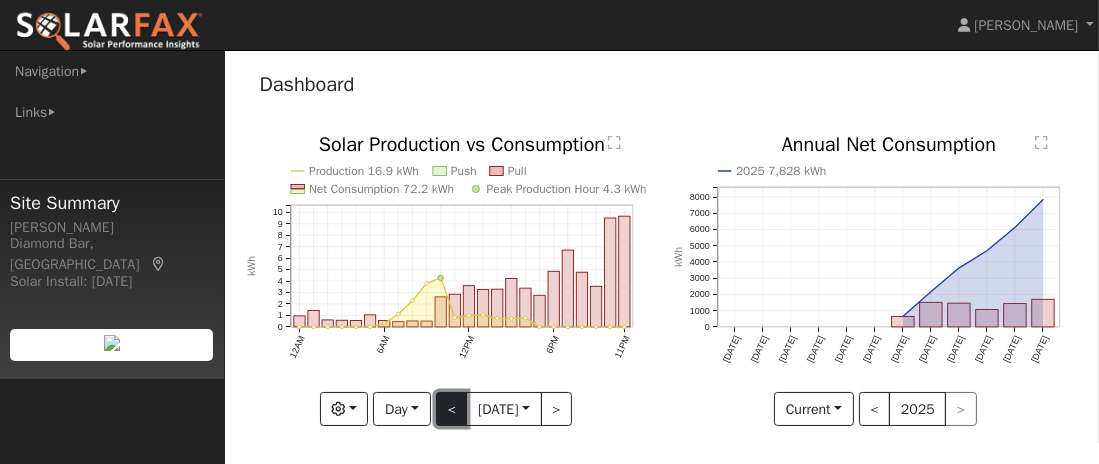 click on "<" at bounding box center [452, 409] 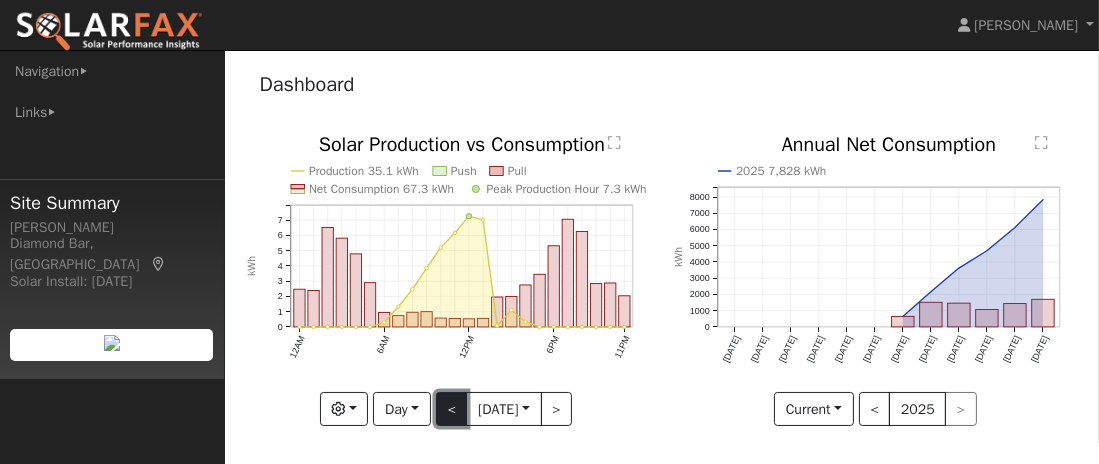 click on "<" at bounding box center [452, 409] 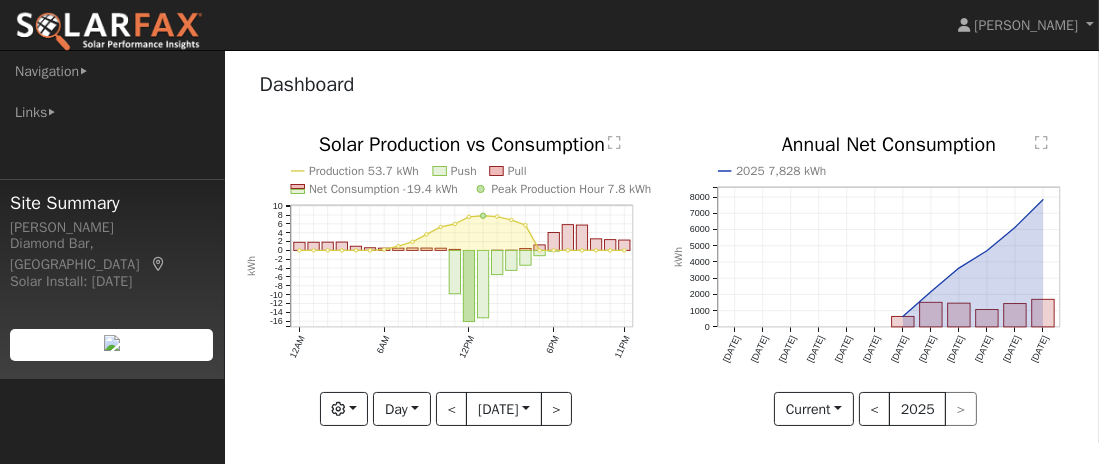 drag, startPoint x: 377, startPoint y: 227, endPoint x: 284, endPoint y: 135, distance: 130.81667 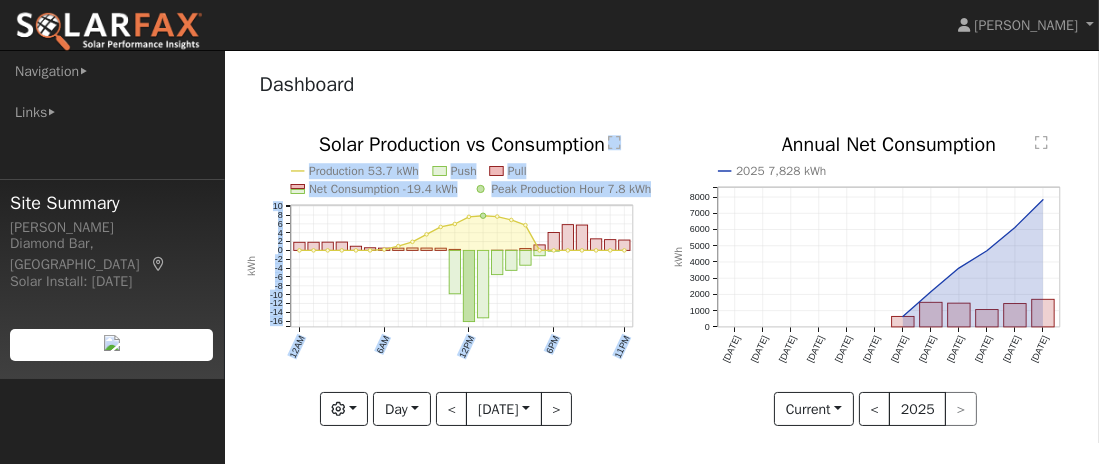 click on "Dashboard
Production 53.7 kWh Push Pull Net Consumption -19.4 kWh Peak Production Hour 7.8 kWh 12AM 6AM 12PM 6PM 11PM -16 -14 -12 -10 -8 -6 -4 -2 0 2 4 6 8 10  Solar Production vs Consumption kWh onclick="" onclick="" onclick="" onclick="" onclick="" onclick="" onclick="" onclick="" onclick="" onclick="" onclick="" onclick="" onclick="" onclick="" onclick="" onclick="" onclick="" onclick="" onclick="" onclick="" onclick="" onclick="" onclick="" onclick="" onclick="" onclick="" onclick="" onclick="" onclick="" onclick="" onclick="" onclick="" onclick="" onclick="" onclick="" onclick="" onclick="" onclick="" onclick="" onclick="" onclick="" onclick="" onclick="" onclick="" onclick="" onclick="" onclick="" Graphs" at bounding box center [662, 257] 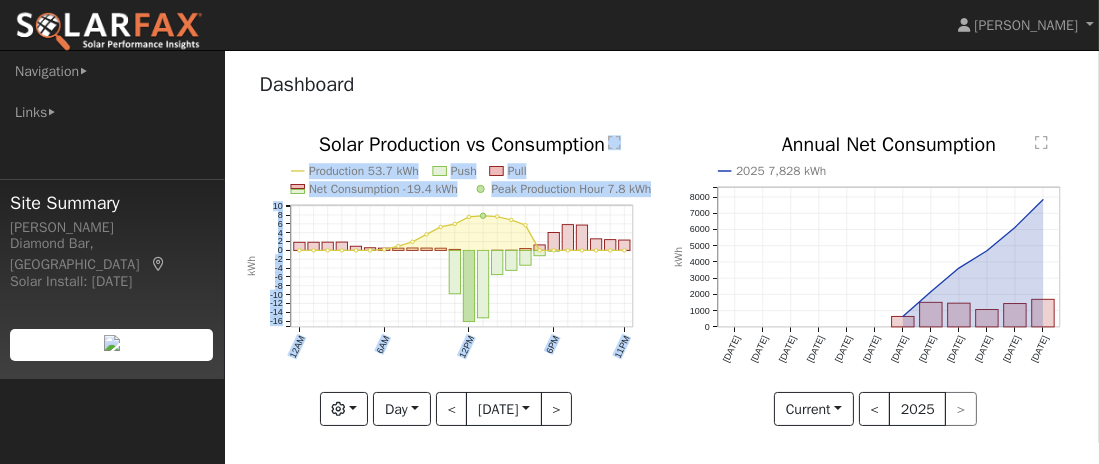 click on "Production 53.7 kWh Push Pull Net Consumption -19.4 kWh Peak Production Hour 7.8 kWh 12AM 6AM 12PM 6PM 11PM -16 -14 -12 -10 -8 -6 -4 -2 0 2 4 6 8 10  Solar Production vs Consumption kWh onclick="" onclick="" onclick="" onclick="" onclick="" onclick="" onclick="" onclick="" onclick="" onclick="" onclick="" onclick="" onclick="" onclick="" onclick="" onclick="" onclick="" onclick="" onclick="" onclick="" onclick="" onclick="" onclick="" onclick="" onclick="" onclick="" onclick="" onclick="" onclick="" onclick="" onclick="" onclick="" onclick="" onclick="" onclick="" onclick="" onclick="" onclick="" onclick="" onclick="" onclick="" onclick="" onclick="" onclick="" onclick="" onclick="" onclick="" onclick="" onclick="" onclick="" onclick="" onclick="" onclick="" onclick="" onclick="" onclick="" onclick="" onclick="" onclick="" onclick="" onclick="" onclick="" onclick="" onclick="" onclick="" onclick="" onclick="" onclick="" onclick="" onclick="" onclick="" onclick=""" 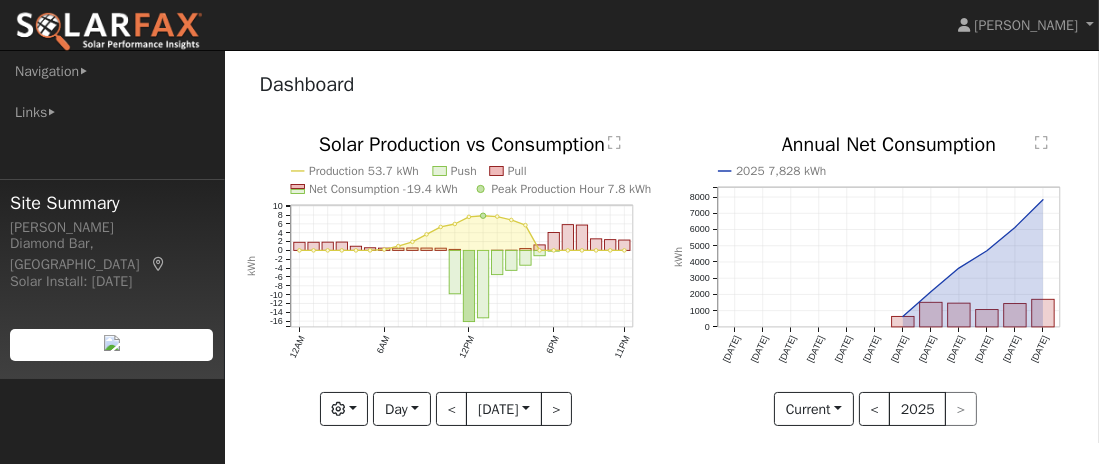 click on "Production 53.7 kWh Push Pull Net Consumption -19.4 kWh Peak Production Hour 7.8 kWh 12AM 6AM 12PM 6PM 11PM -16 -14 -12 -10 -8 -6 -4 -2 0 2 4 6 8 10  Solar Production vs Consumption kWh onclick="" onclick="" onclick="" onclick="" onclick="" onclick="" onclick="" onclick="" onclick="" onclick="" onclick="" onclick="" onclick="" onclick="" onclick="" onclick="" onclick="" onclick="" onclick="" onclick="" onclick="" onclick="" onclick="" onclick="" onclick="" onclick="" onclick="" onclick="" onclick="" onclick="" onclick="" onclick="" onclick="" onclick="" onclick="" onclick="" onclick="" onclick="" onclick="" onclick="" onclick="" onclick="" onclick="" onclick="" onclick="" onclick="" onclick="" onclick="" onclick="" onclick="" onclick="" onclick="" onclick="" onclick="" onclick="" onclick="" onclick="" onclick="" onclick="" onclick="" onclick="" onclick="" onclick="" onclick="" onclick="" onclick="" onclick="" onclick="" onclick="" onclick="" onclick="" onclick=""" 